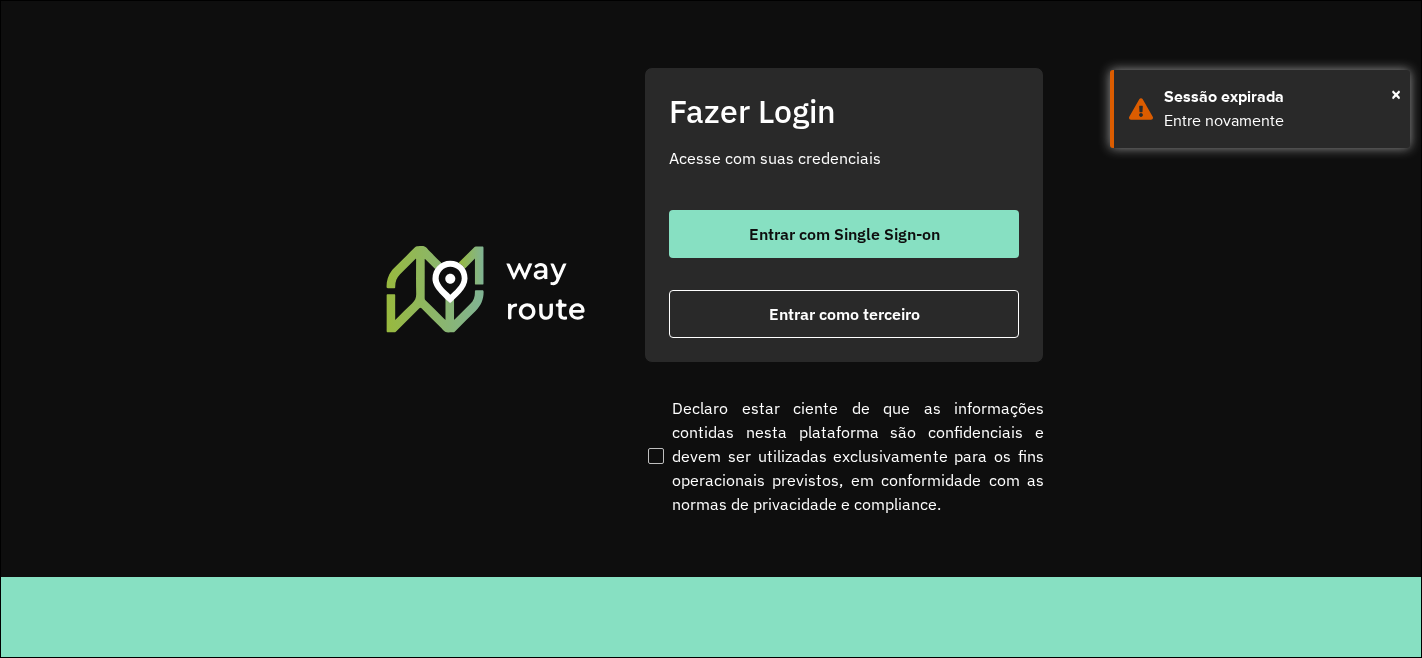 scroll, scrollTop: 0, scrollLeft: 0, axis: both 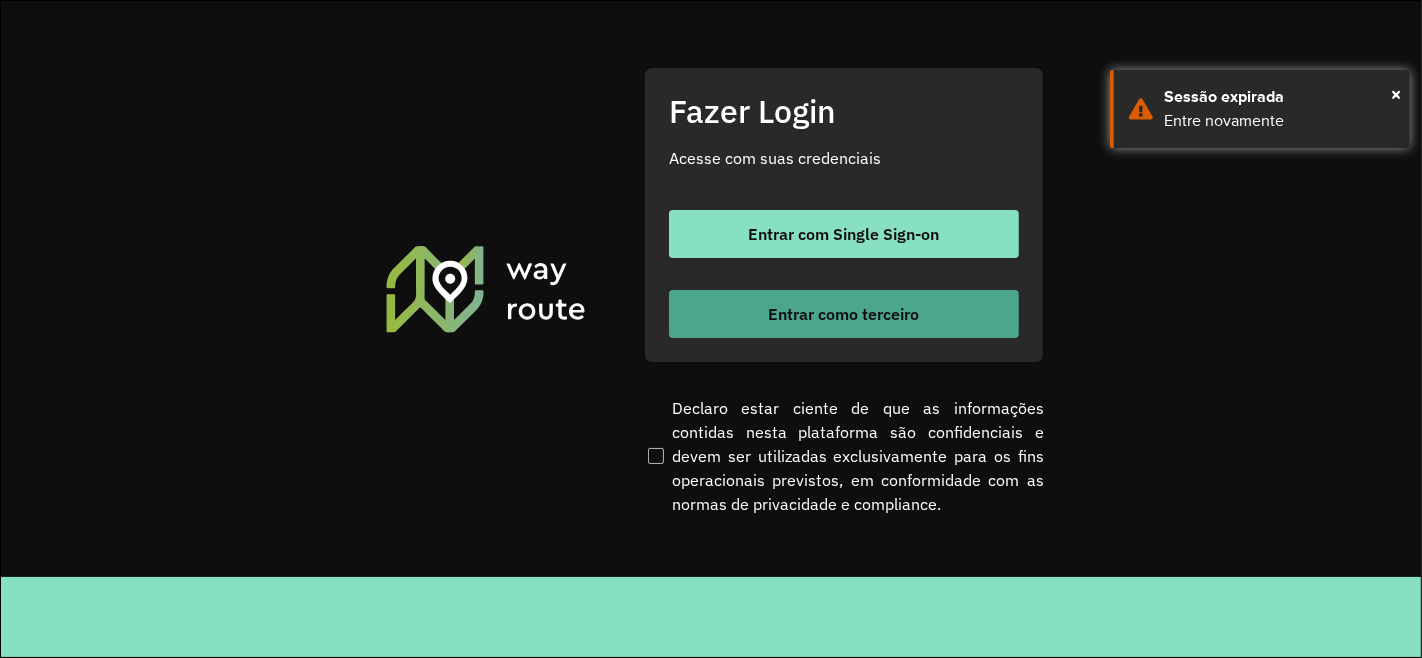 click on "Entrar como terceiro" at bounding box center [844, 314] 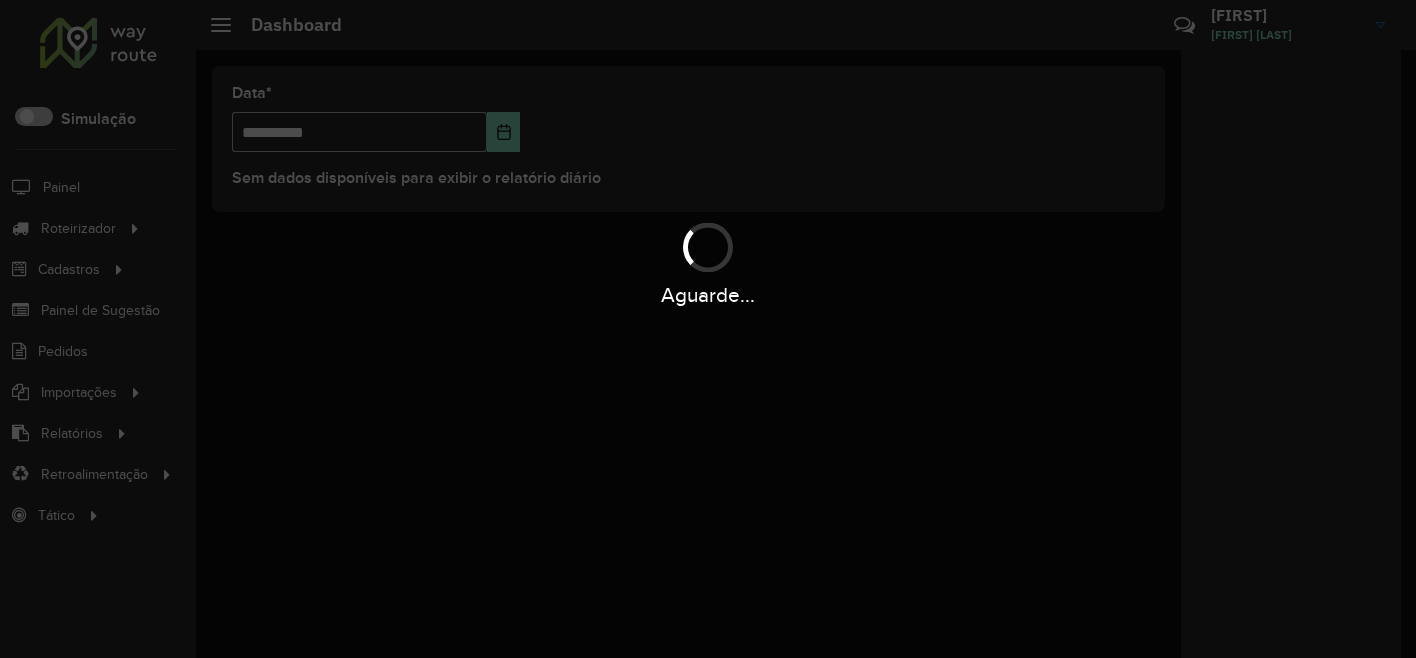 scroll, scrollTop: 0, scrollLeft: 0, axis: both 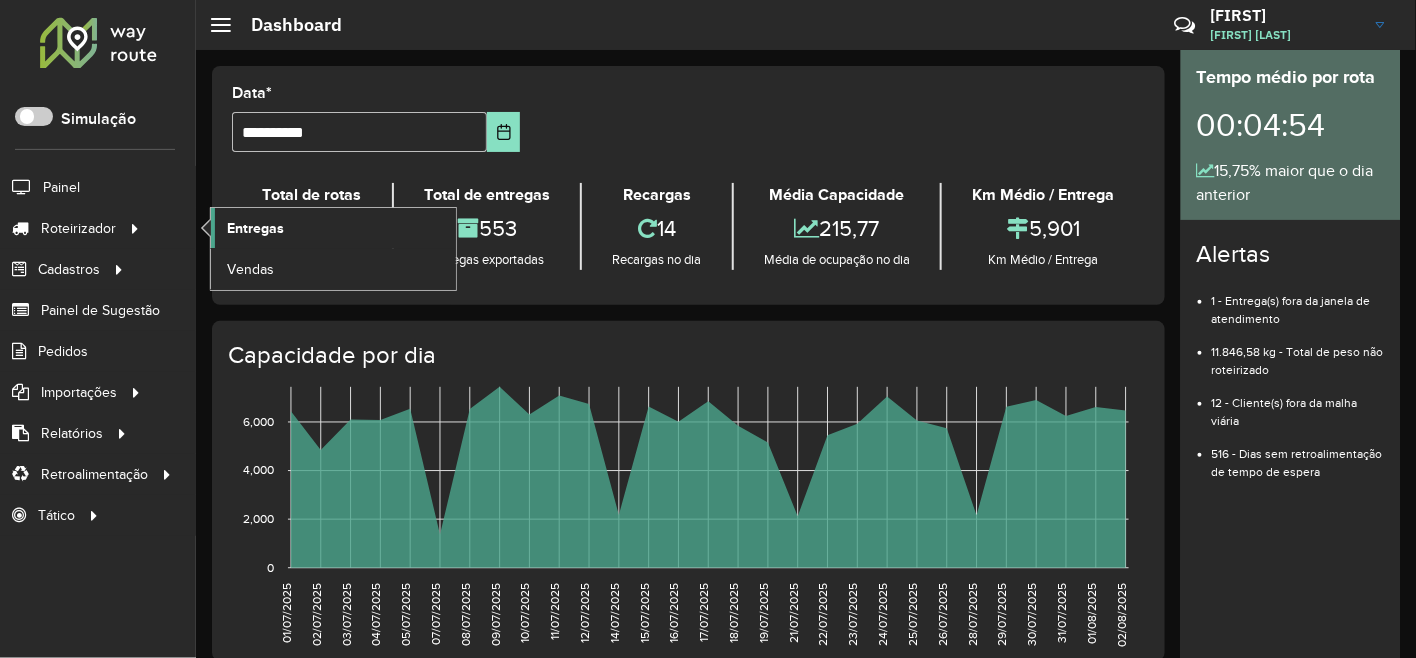 click on "Entregas" 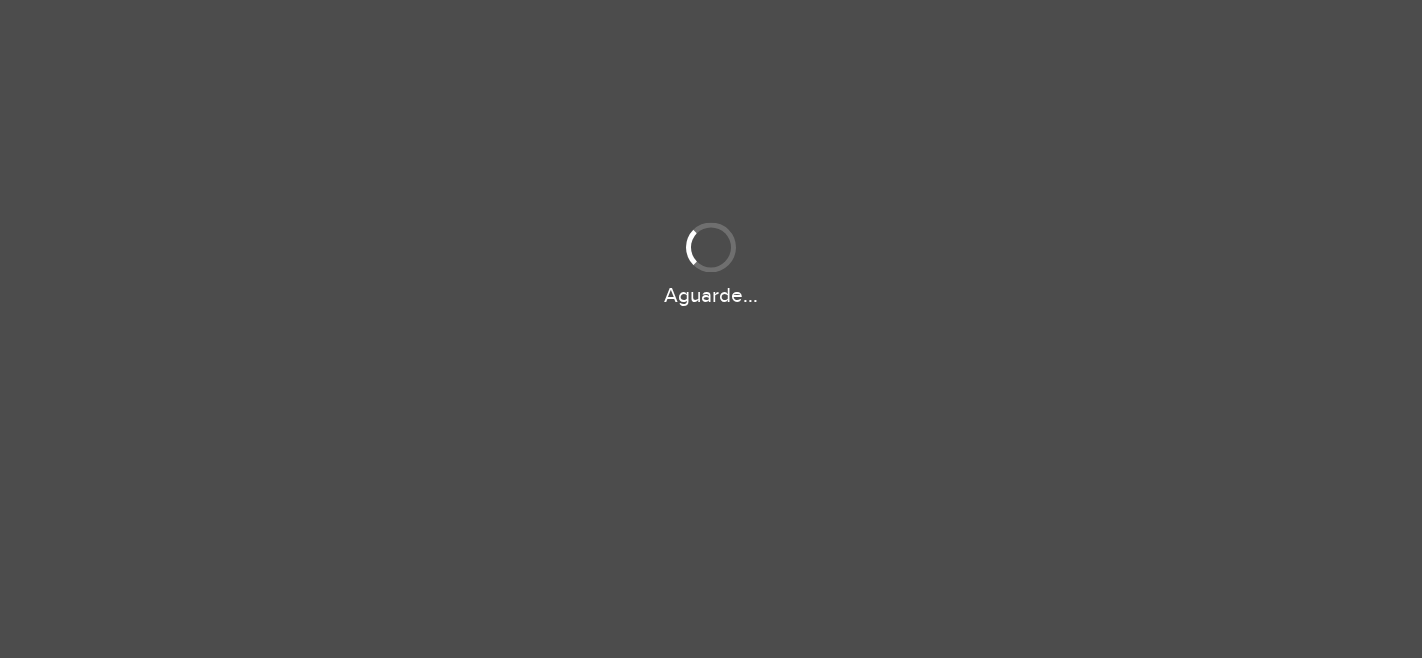 scroll, scrollTop: 0, scrollLeft: 0, axis: both 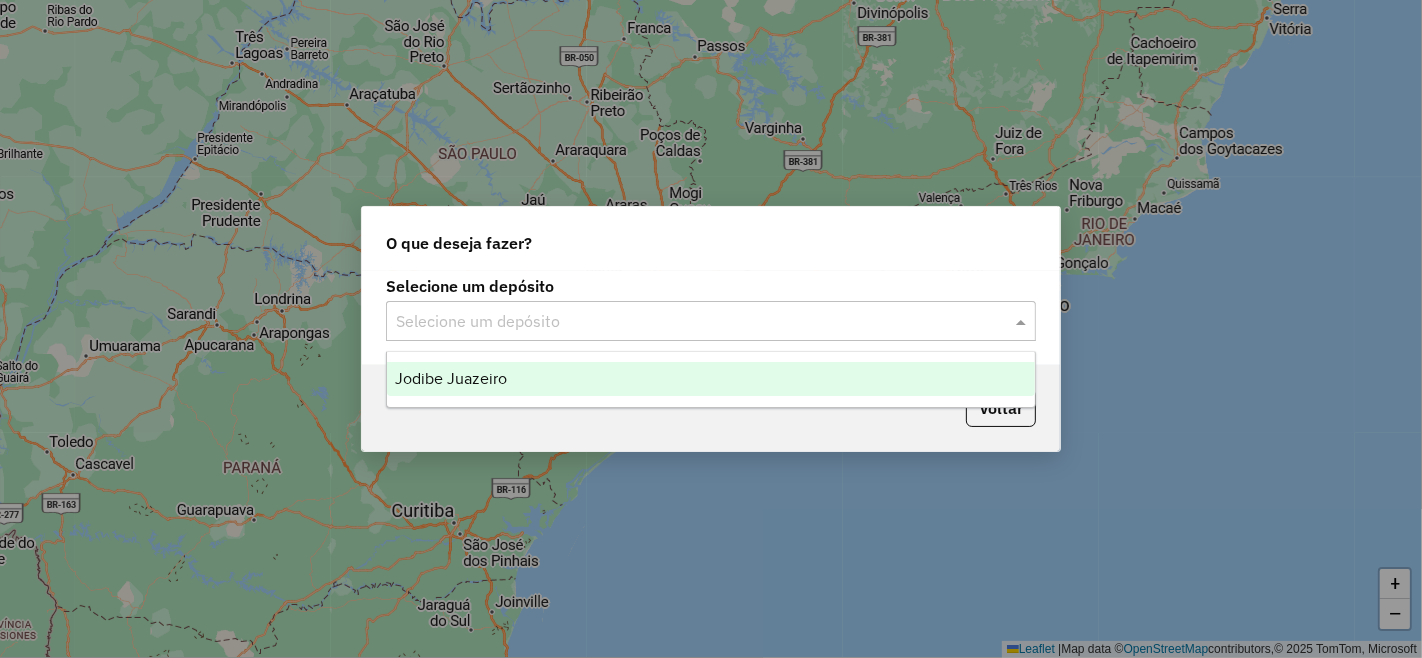 click on "Selecione um depósito" 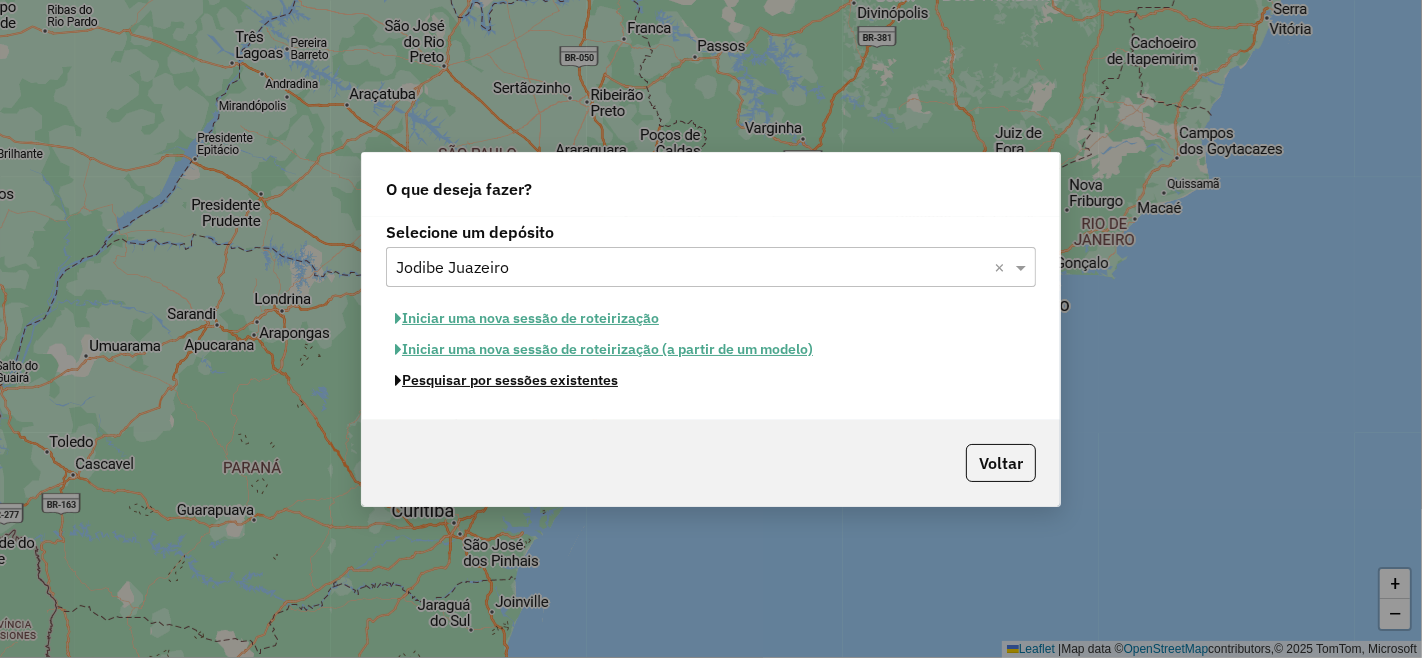 click on "Pesquisar por sessões existentes" 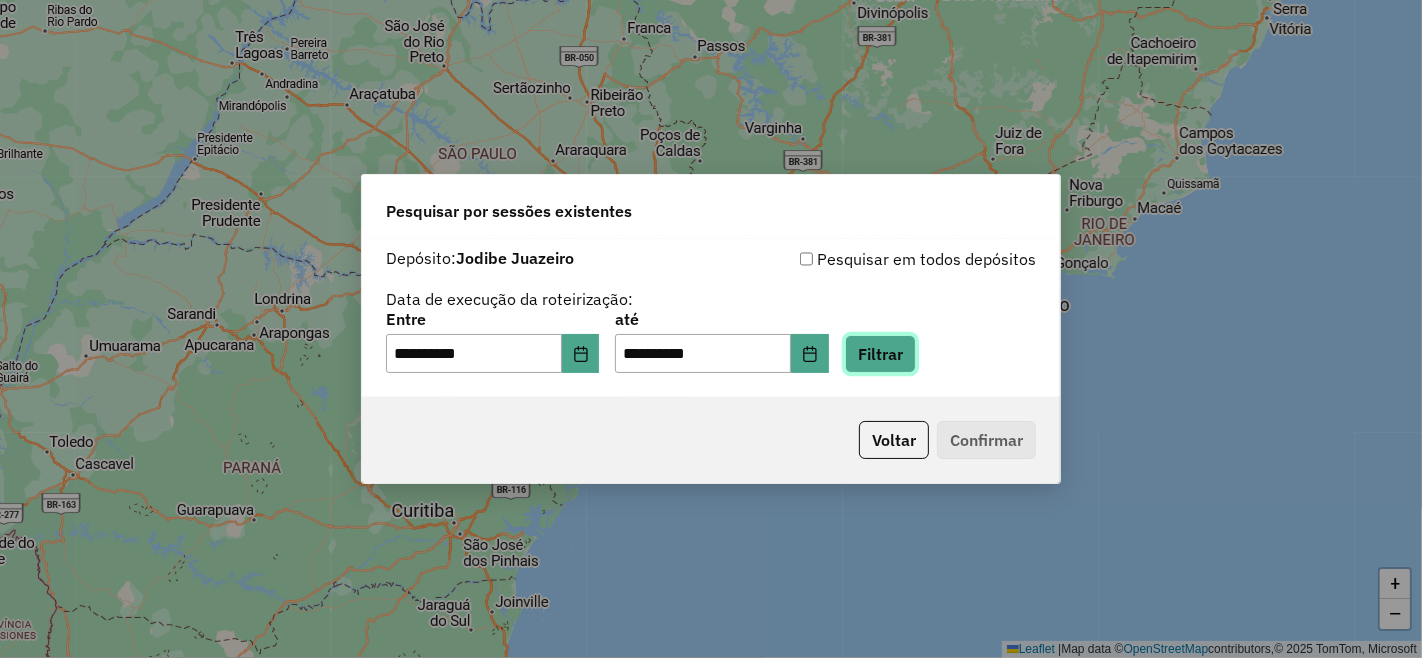 click on "Filtrar" 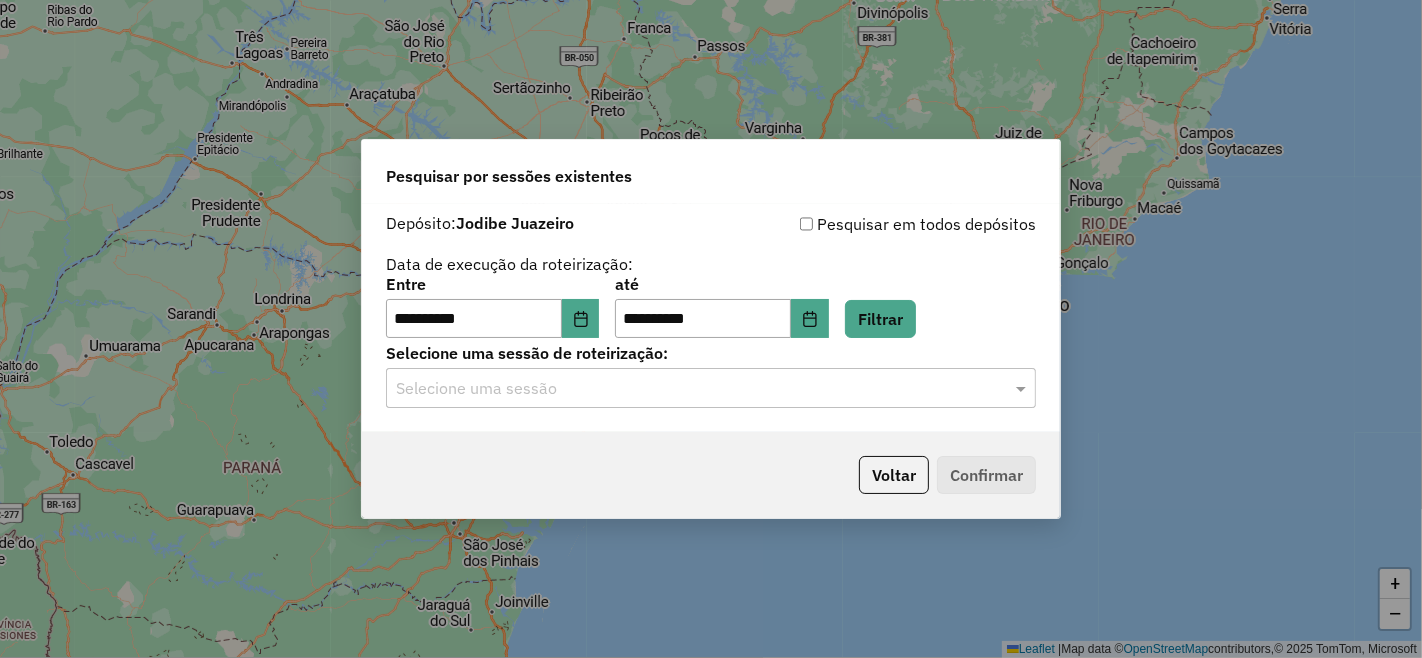 click 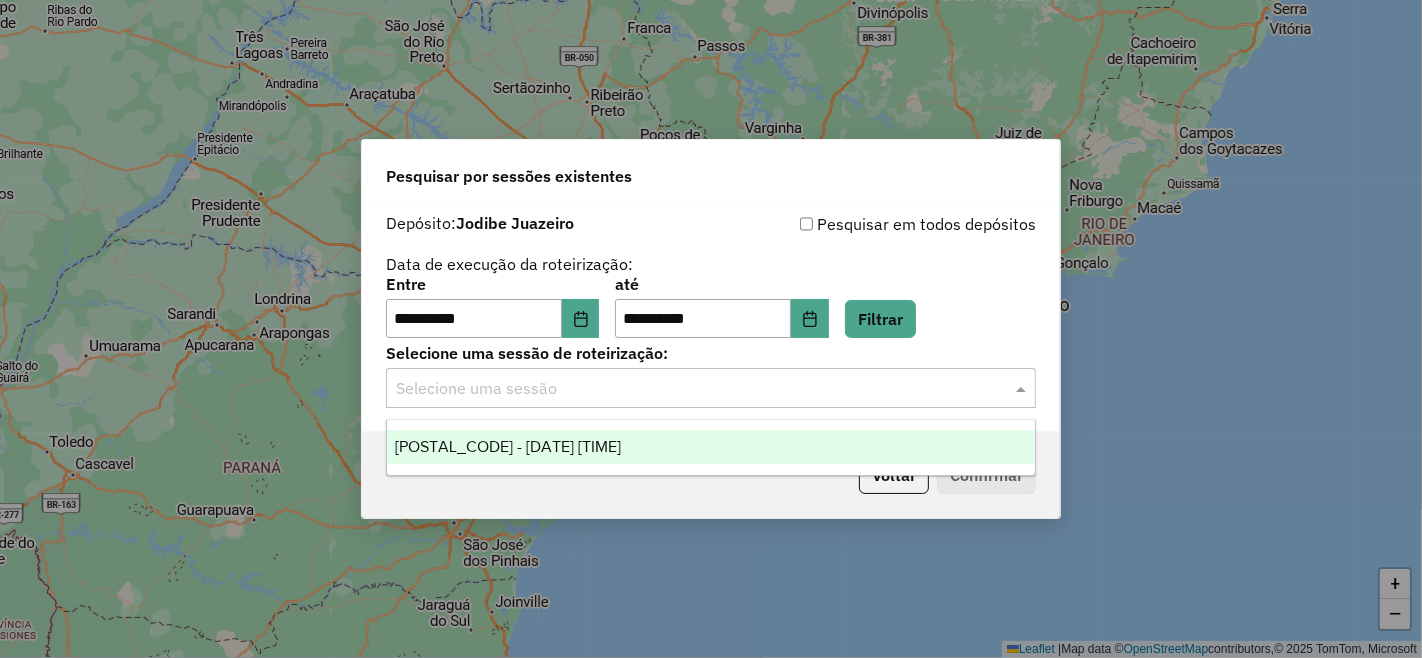click on "974086 - 02/08/2025 18:36" at bounding box center (711, 447) 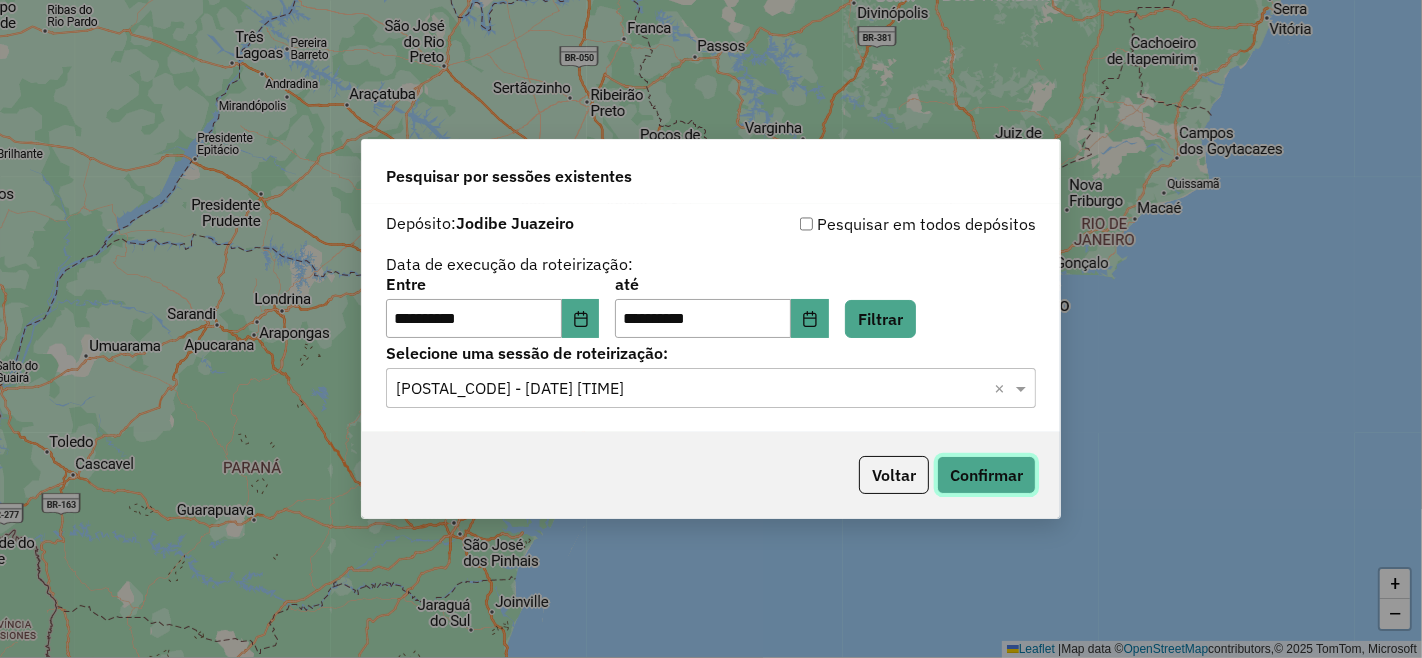 click on "Confirmar" 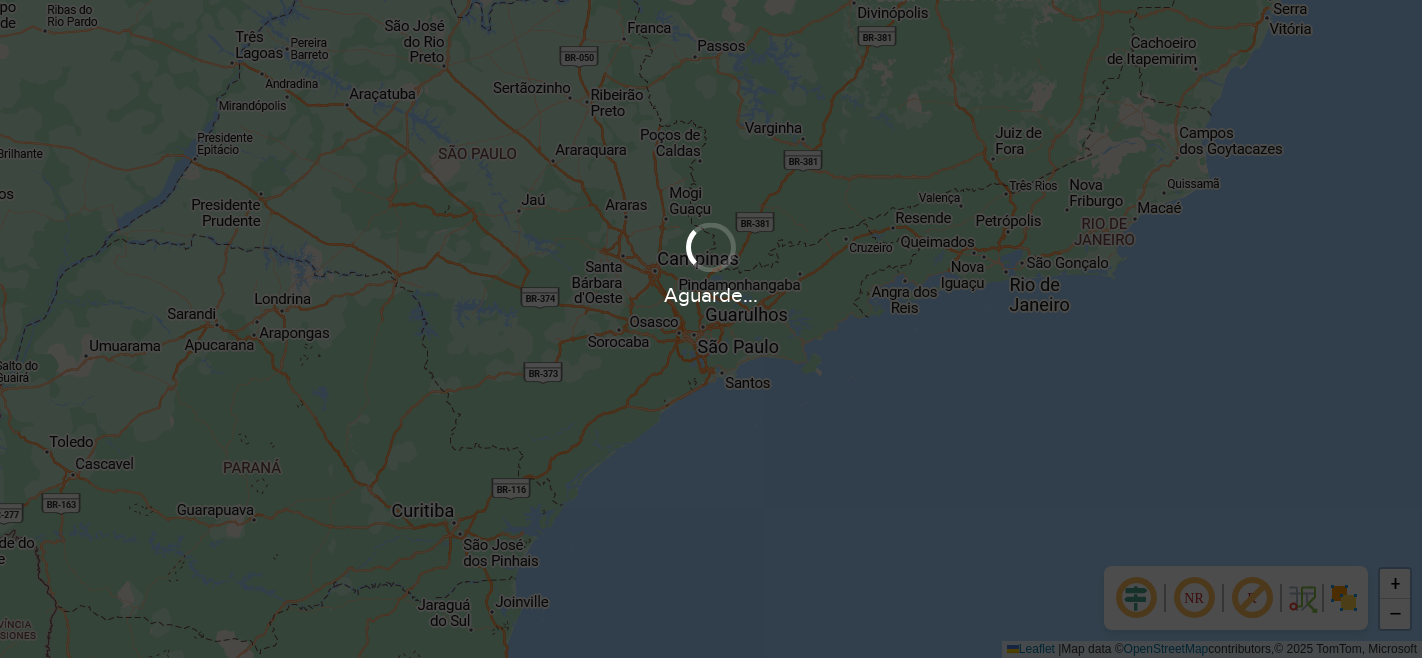 scroll, scrollTop: 0, scrollLeft: 0, axis: both 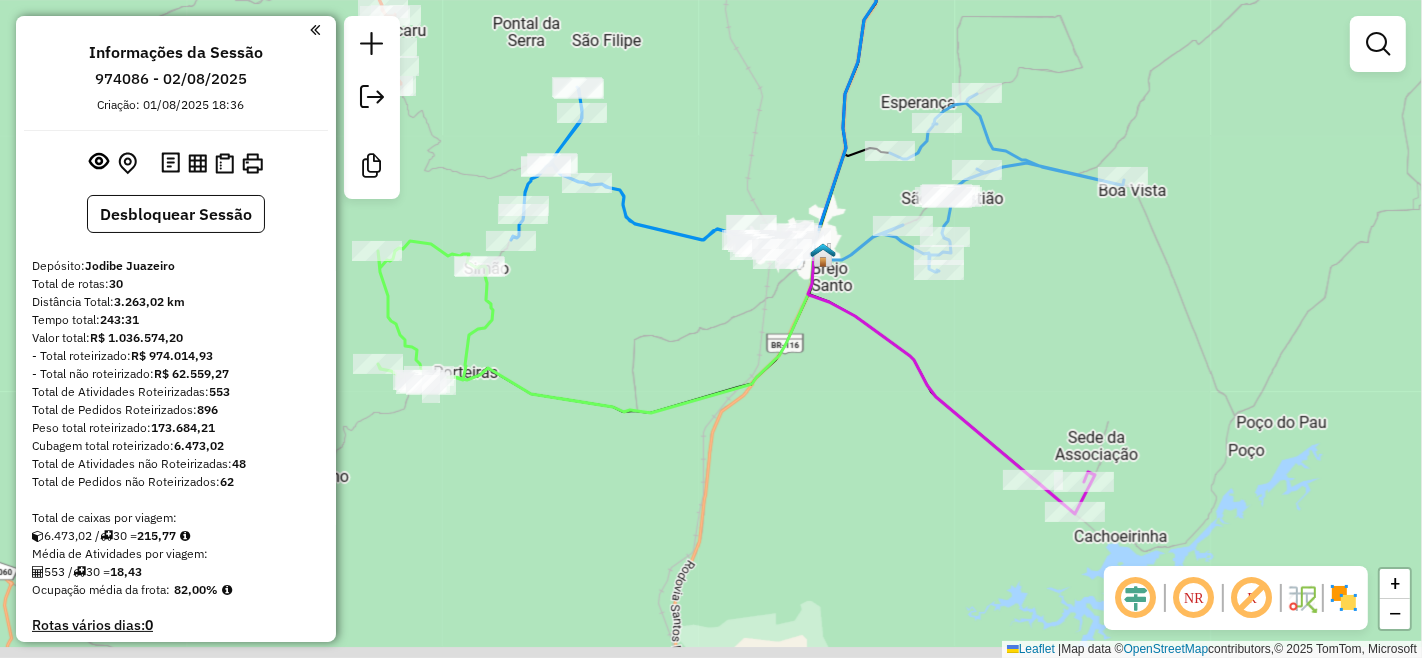 drag, startPoint x: 782, startPoint y: 464, endPoint x: 770, endPoint y: 457, distance: 13.892444 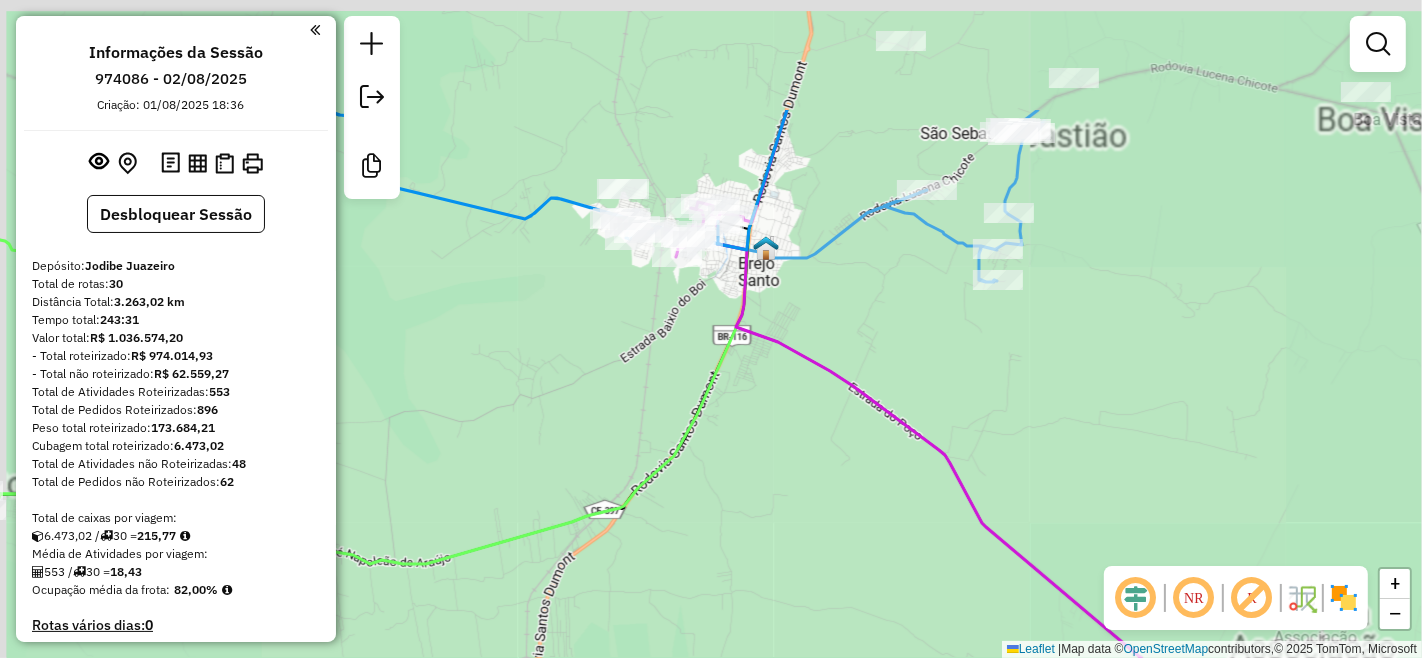 drag, startPoint x: 745, startPoint y: 278, endPoint x: 840, endPoint y: 533, distance: 272.1213 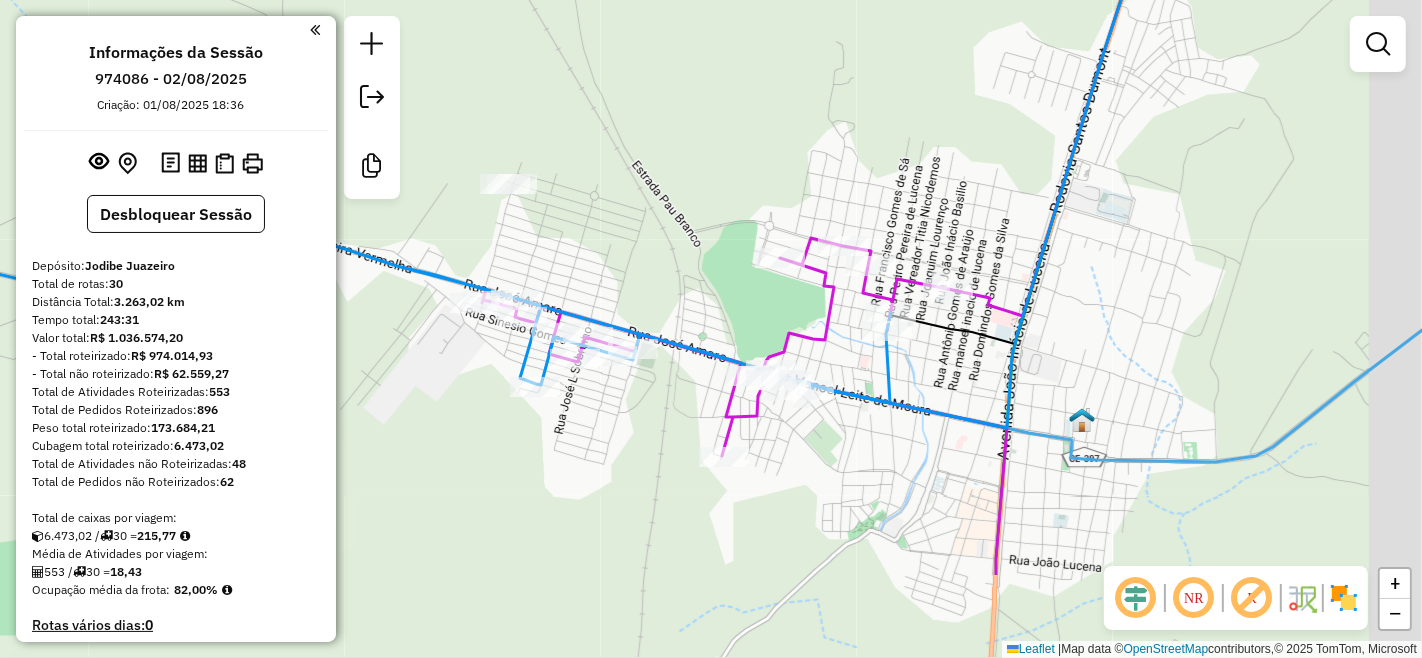 drag, startPoint x: 742, startPoint y: 563, endPoint x: 624, endPoint y: 415, distance: 189.28285 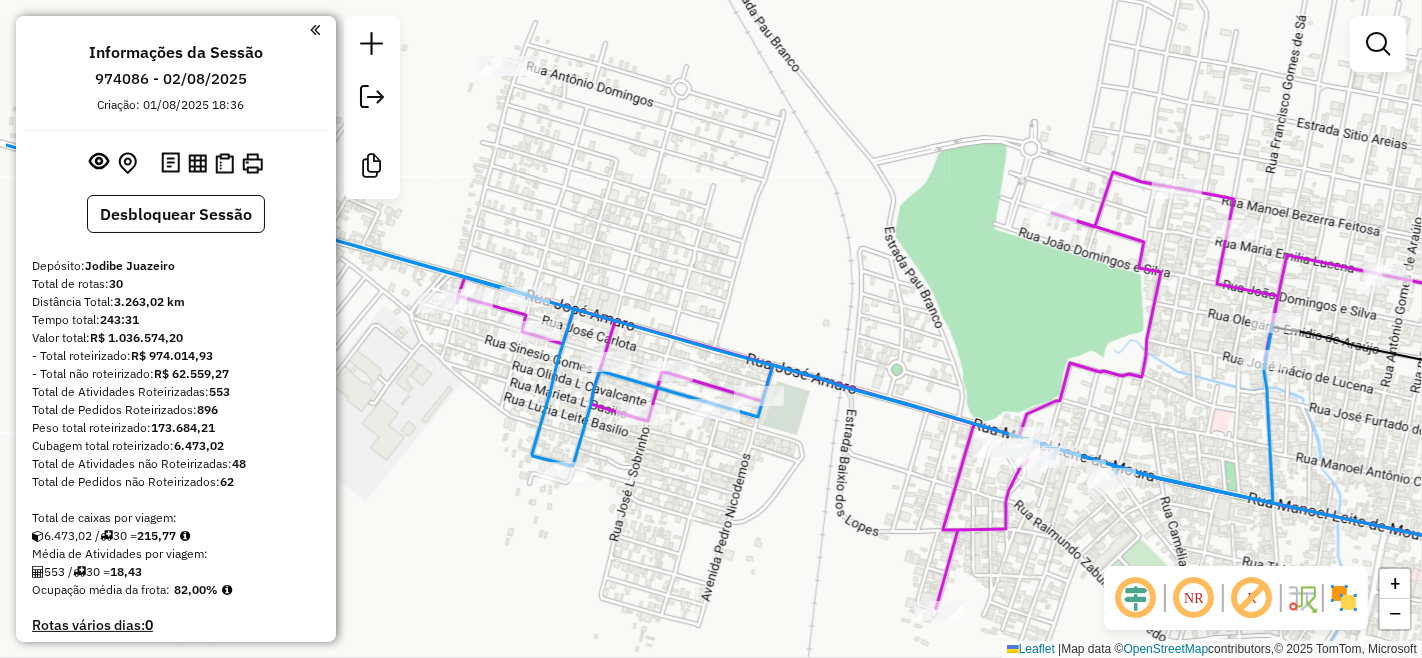 drag, startPoint x: 638, startPoint y: 420, endPoint x: 786, endPoint y: 548, distance: 195.6732 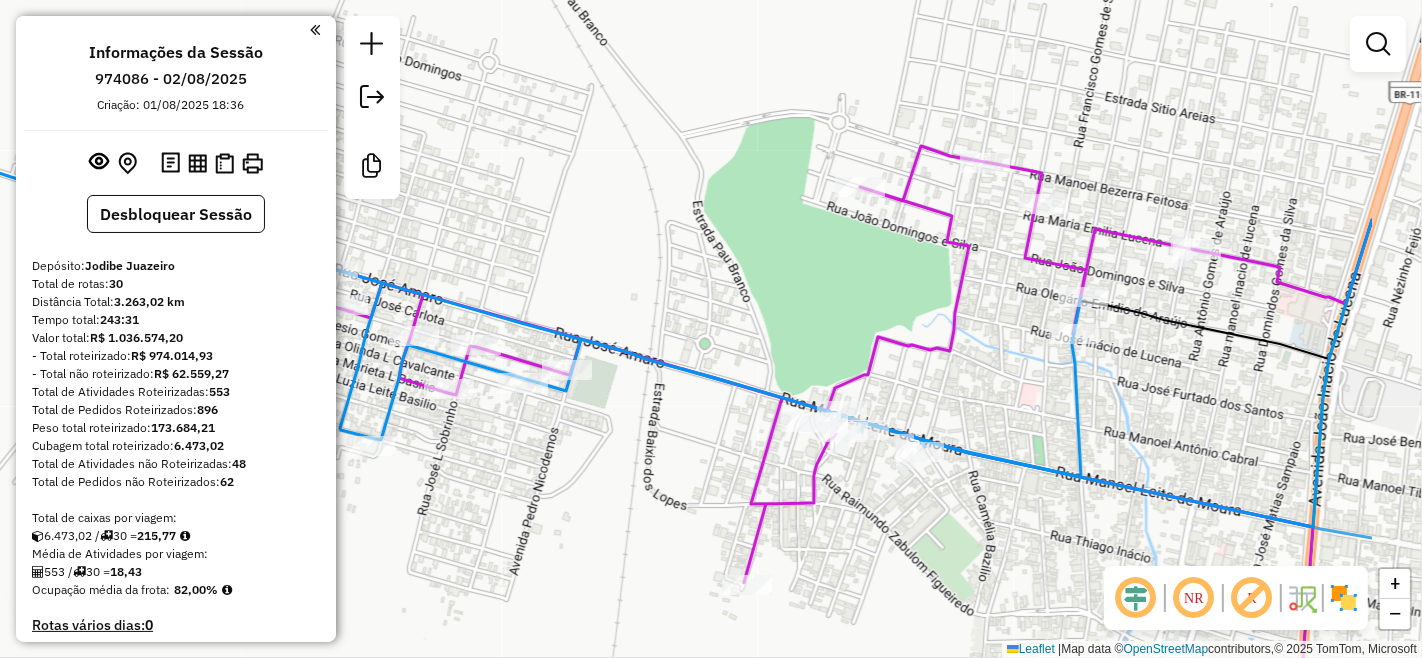 drag, startPoint x: 1045, startPoint y: 558, endPoint x: 786, endPoint y: 518, distance: 262.0706 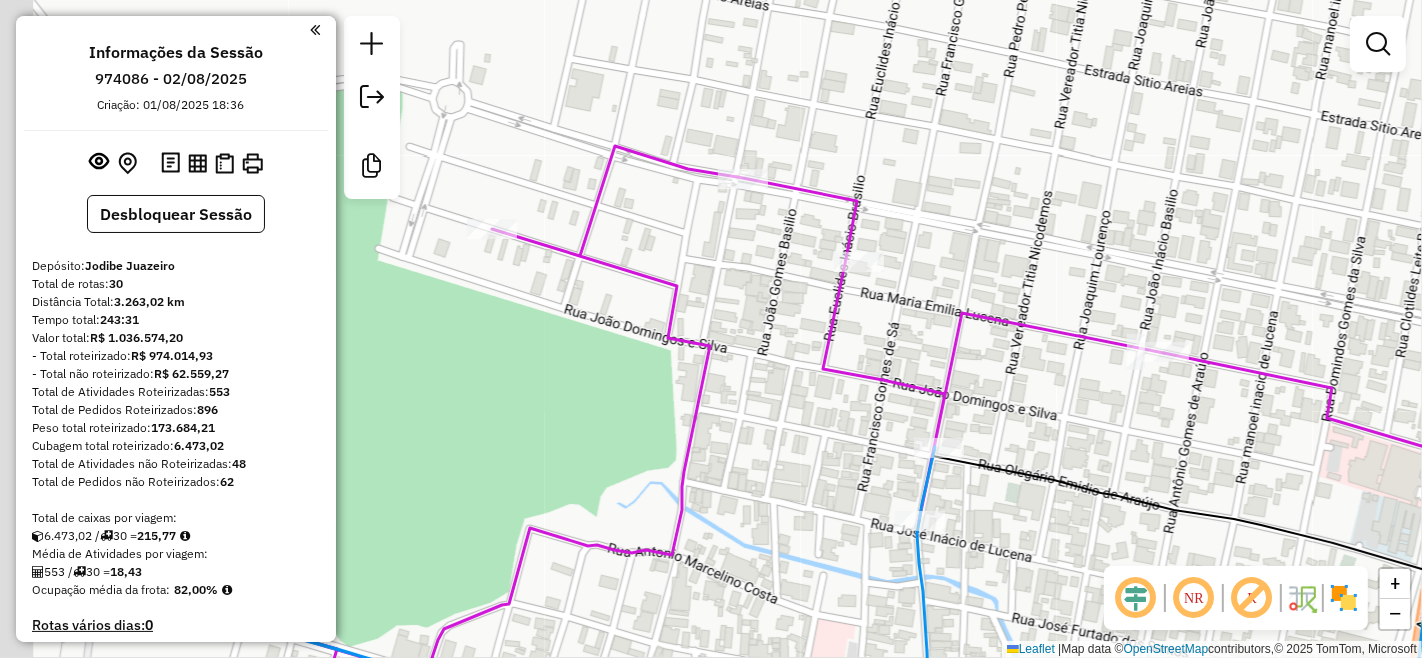 drag, startPoint x: 894, startPoint y: 470, endPoint x: 1096, endPoint y: 476, distance: 202.0891 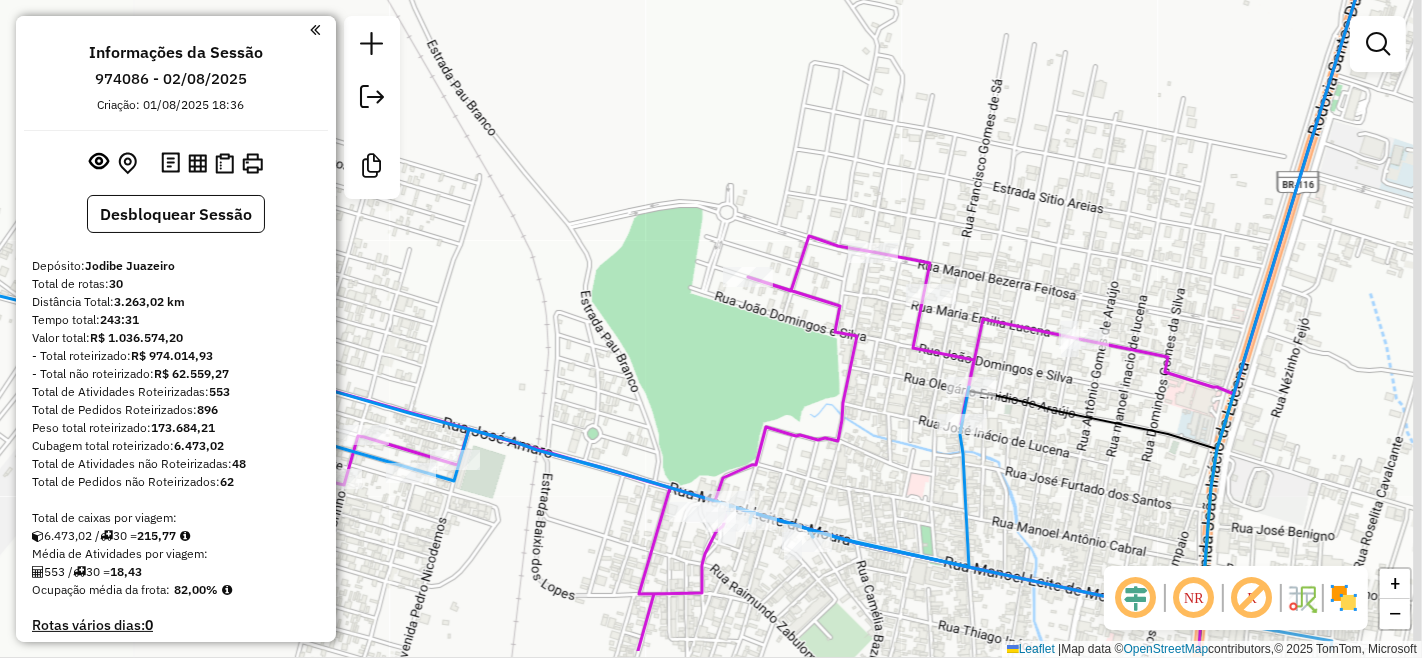 drag, startPoint x: 1113, startPoint y: 511, endPoint x: 1063, endPoint y: 393, distance: 128.15616 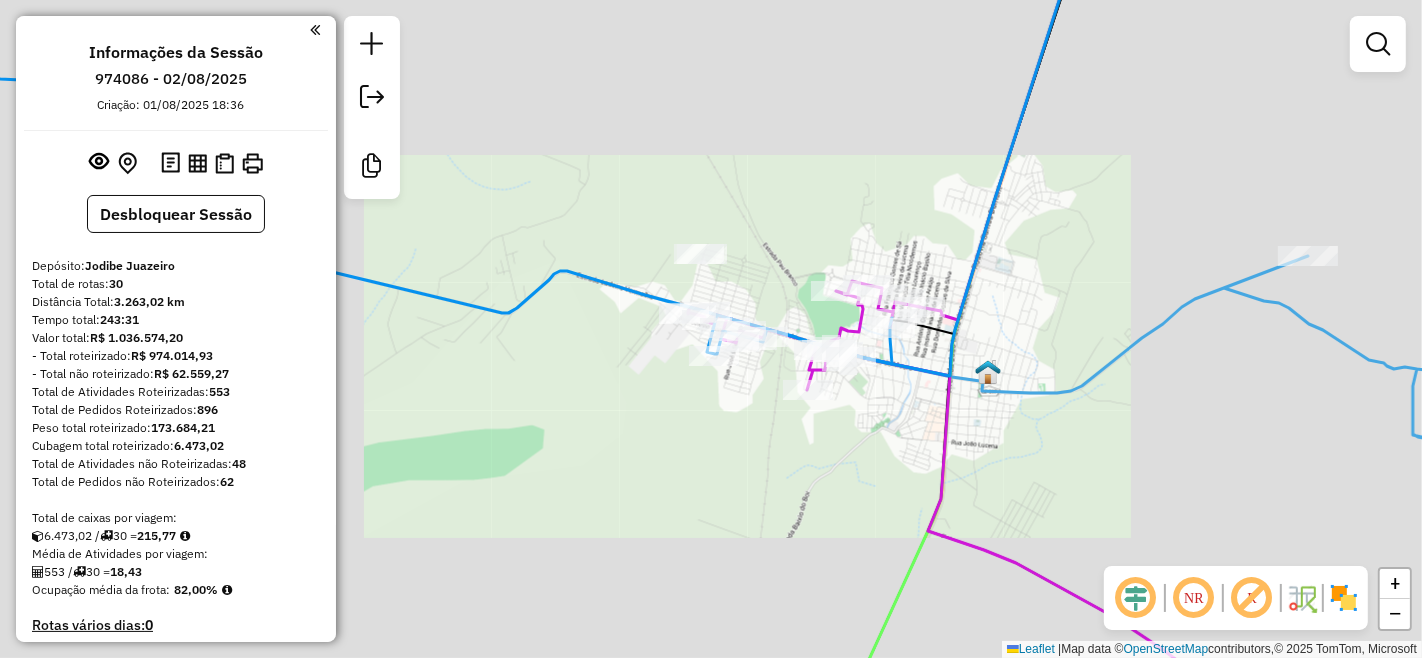 click on "Janela de atendimento Grade de atendimento Capacidade Transportadoras Veículos Cliente Pedidos  Rotas Selecione os dias de semana para filtrar as janelas de atendimento  Seg   Ter   Qua   Qui   Sex   Sáb   Dom  Informe o período da janela de atendimento: De: Até:  Filtrar exatamente a janela do cliente  Considerar janela de atendimento padrão  Selecione os dias de semana para filtrar as grades de atendimento  Seg   Ter   Qua   Qui   Sex   Sáb   Dom   Considerar clientes sem dia de atendimento cadastrado  Clientes fora do dia de atendimento selecionado Filtrar as atividades entre os valores definidos abaixo:  Peso mínimo:   Peso máximo:   Cubagem mínima:   Cubagem máxima:   De:   Até:  Filtrar as atividades entre o tempo de atendimento definido abaixo:  De:   Até:   Considerar capacidade total dos clientes não roteirizados Transportadora: Selecione um ou mais itens Tipo de veículo: Selecione um ou mais itens Veículo: Selecione um ou mais itens Motorista: Selecione um ou mais itens Nome: Rótulo:" 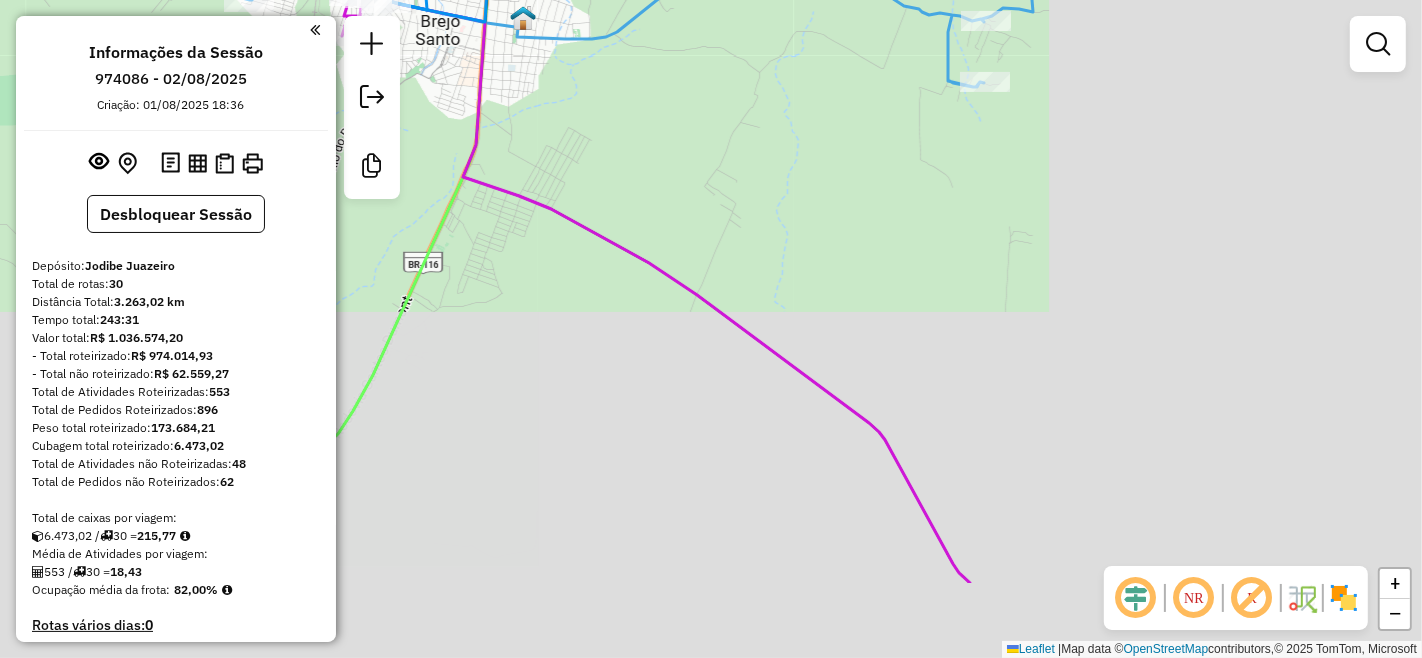 drag, startPoint x: 1098, startPoint y: 451, endPoint x: 832, endPoint y: 180, distance: 379.7328 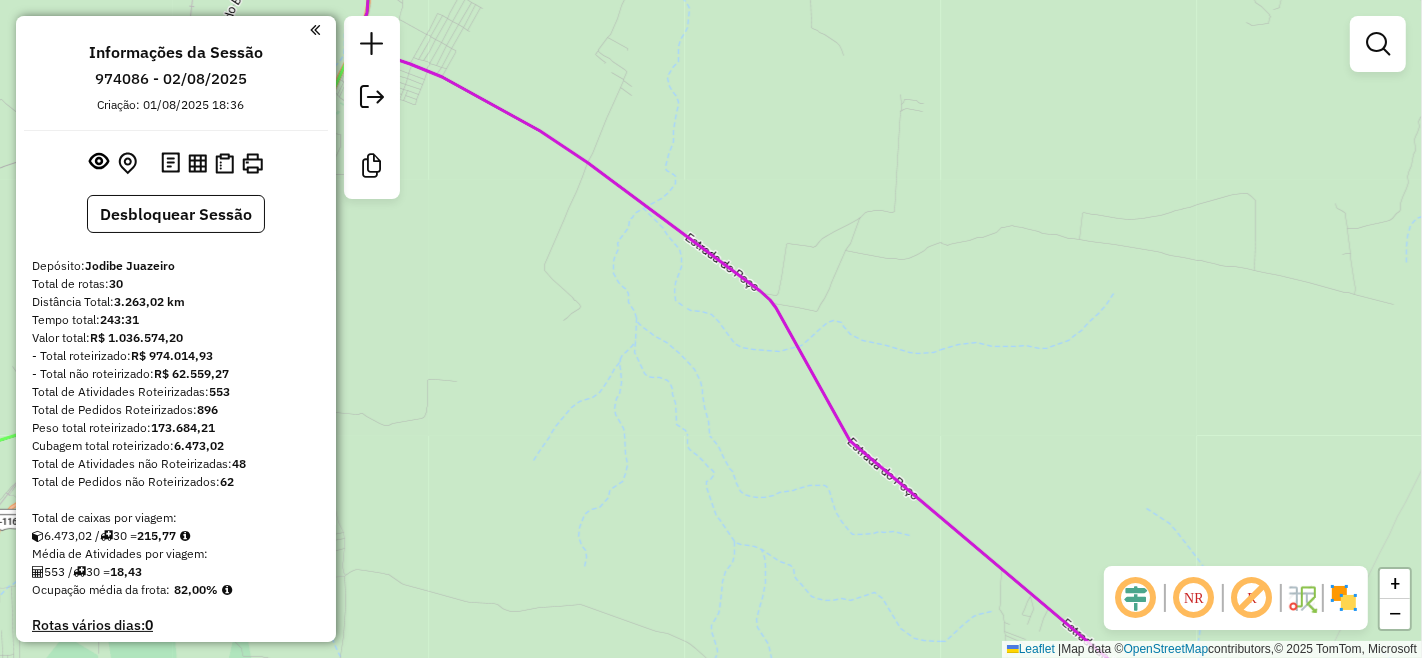 drag, startPoint x: 1058, startPoint y: 410, endPoint x: 791, endPoint y: 157, distance: 367.82877 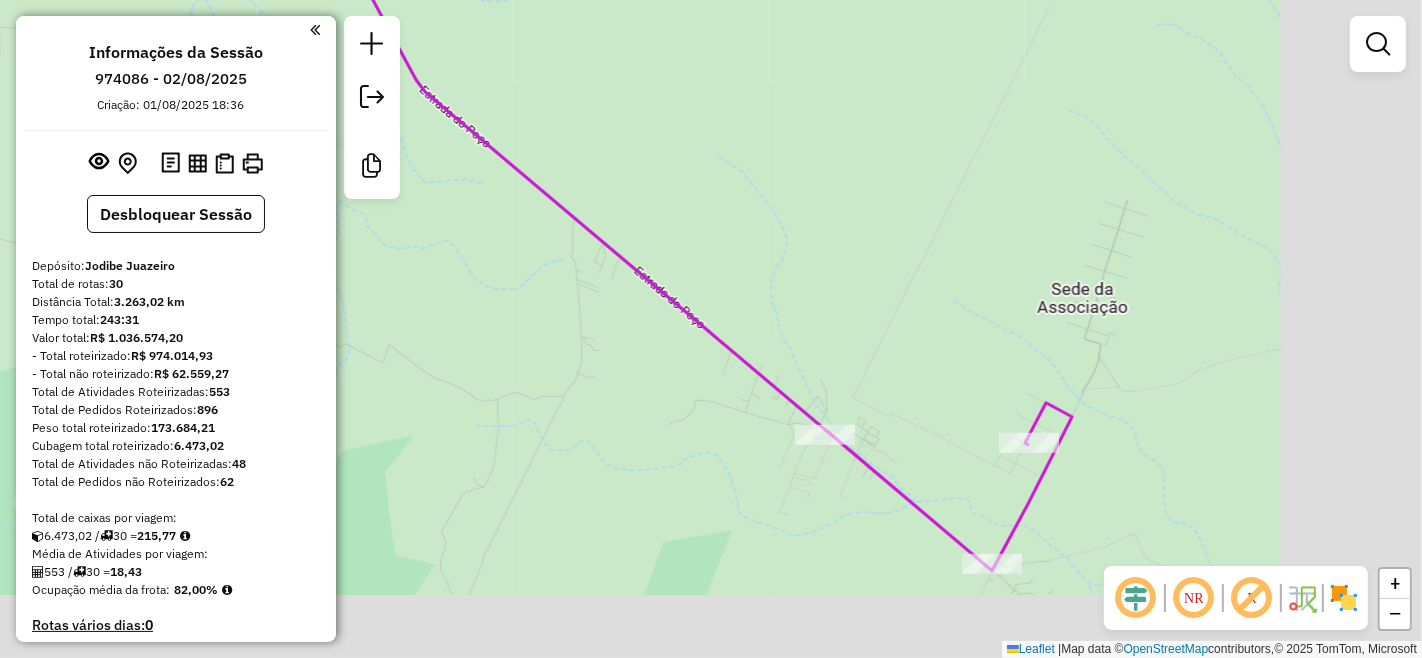 drag, startPoint x: 1011, startPoint y: 375, endPoint x: 850, endPoint y: 276, distance: 189.00264 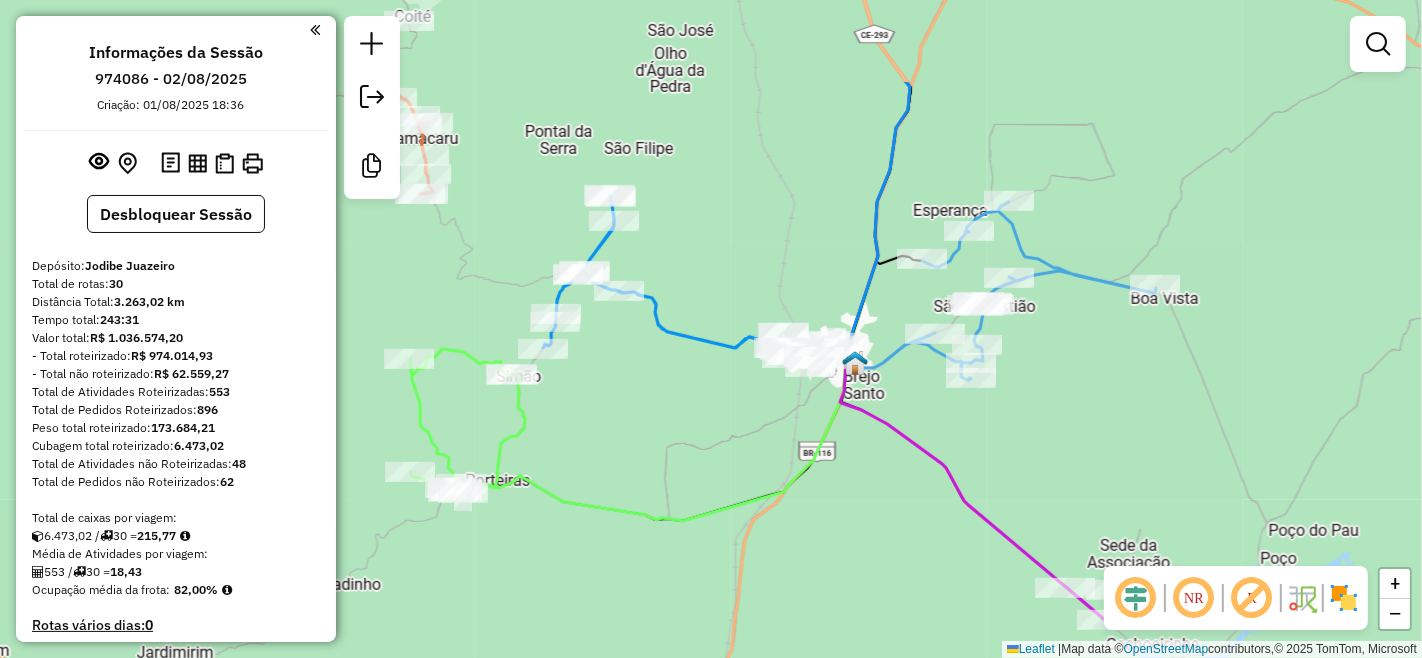 drag, startPoint x: 762, startPoint y: 326, endPoint x: 846, endPoint y: 474, distance: 170.17638 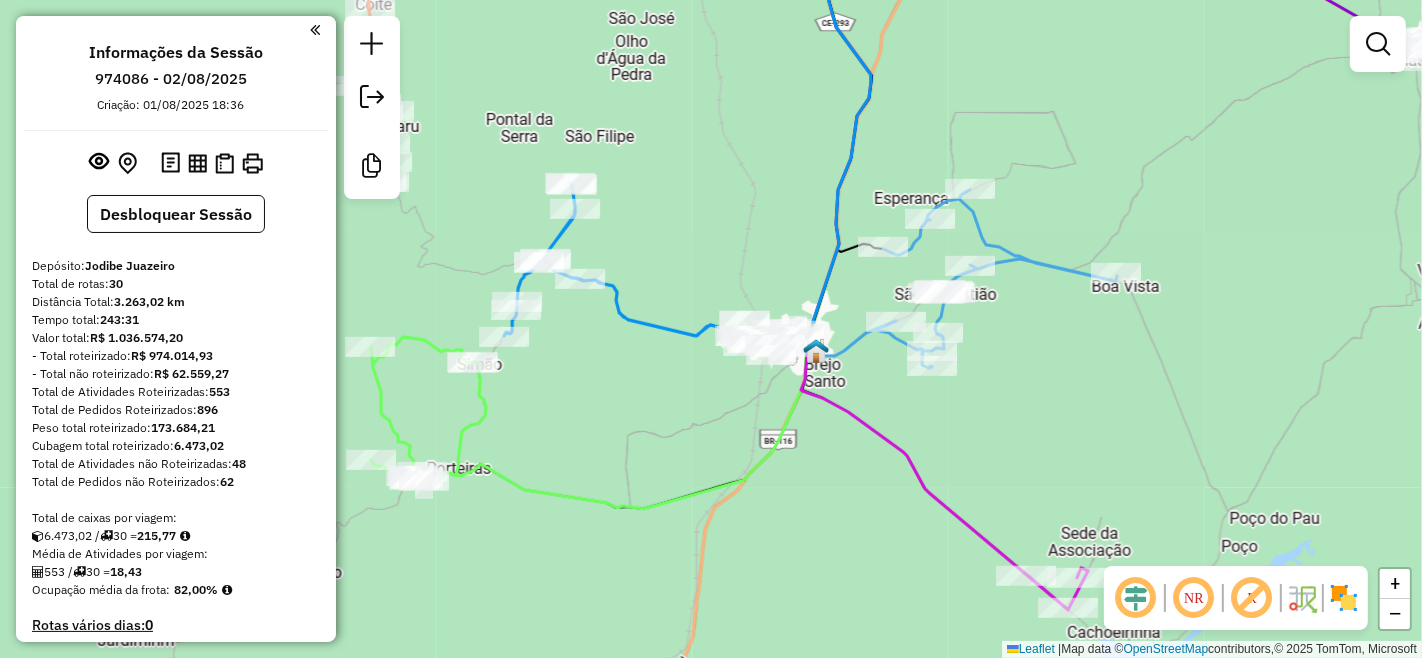 drag, startPoint x: 1041, startPoint y: 484, endPoint x: 1002, endPoint y: 472, distance: 40.804413 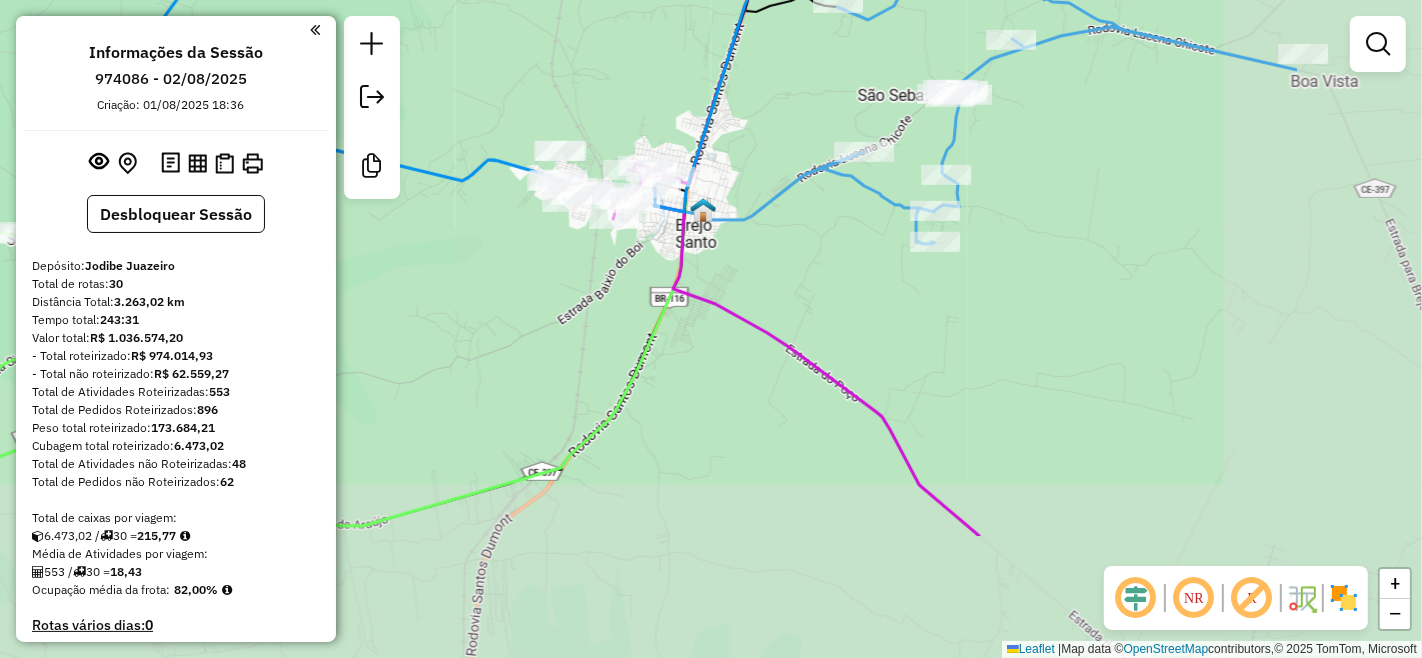 drag, startPoint x: 1131, startPoint y: 532, endPoint x: 863, endPoint y: 341, distance: 329.09726 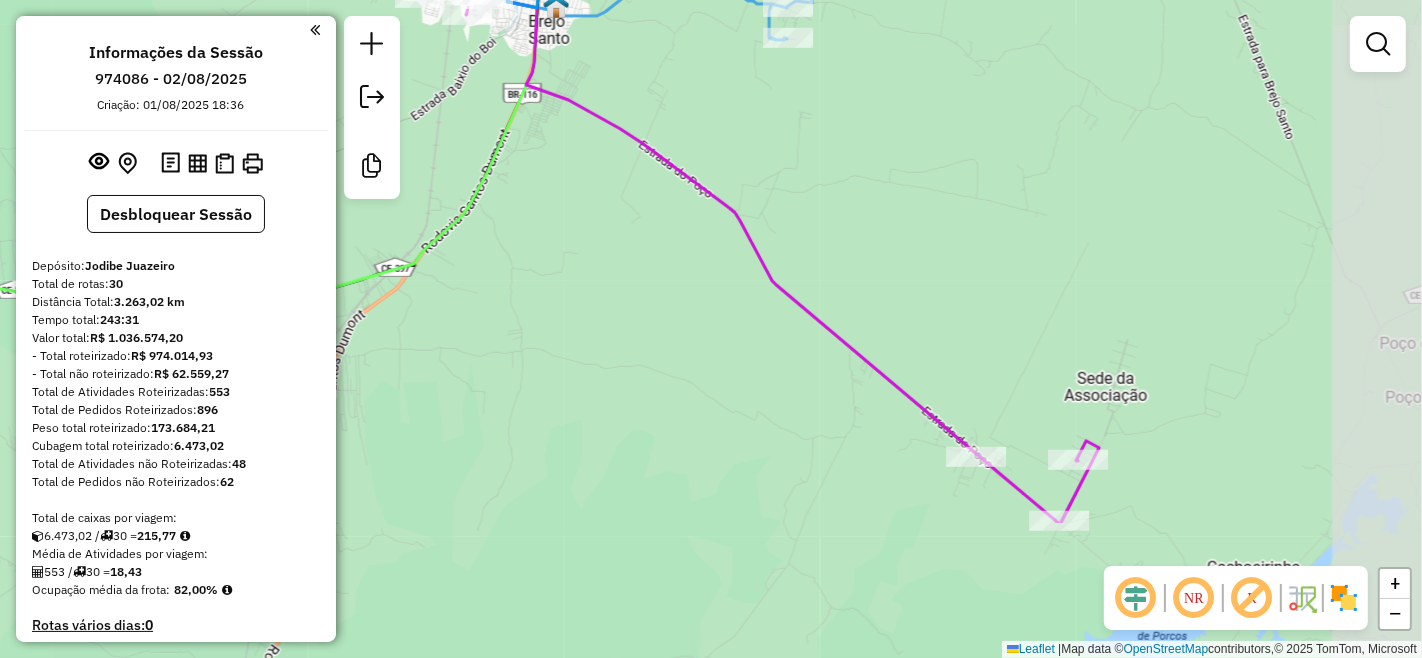 drag, startPoint x: 1043, startPoint y: 498, endPoint x: 897, endPoint y: 296, distance: 249.23885 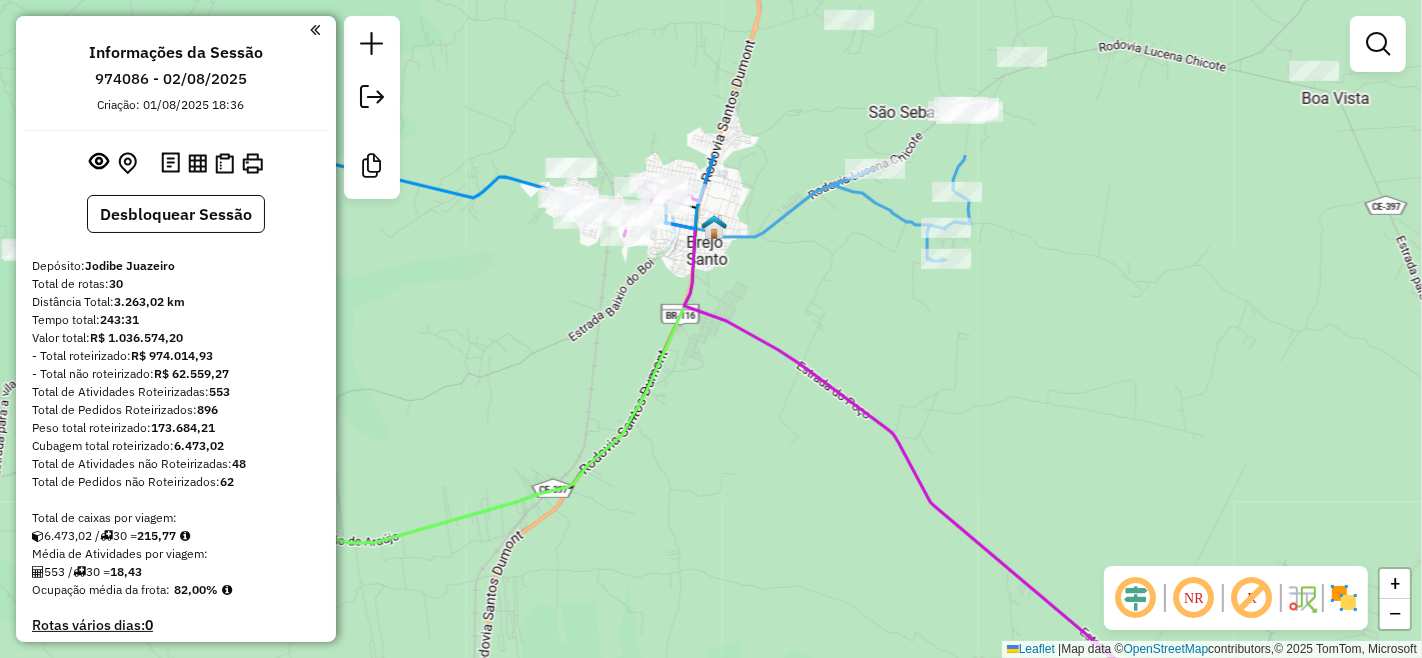 drag, startPoint x: 730, startPoint y: 301, endPoint x: 881, endPoint y: 476, distance: 231.14066 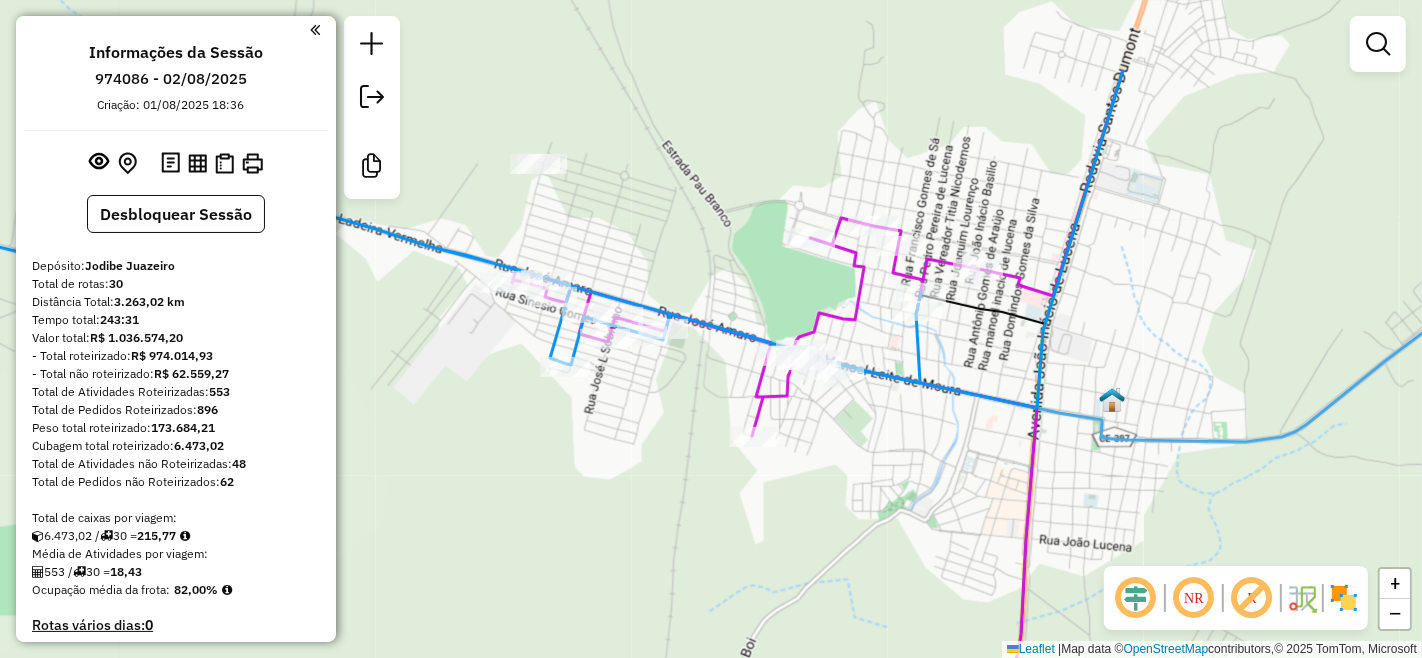 drag, startPoint x: 605, startPoint y: 290, endPoint x: 684, endPoint y: 426, distance: 157.28 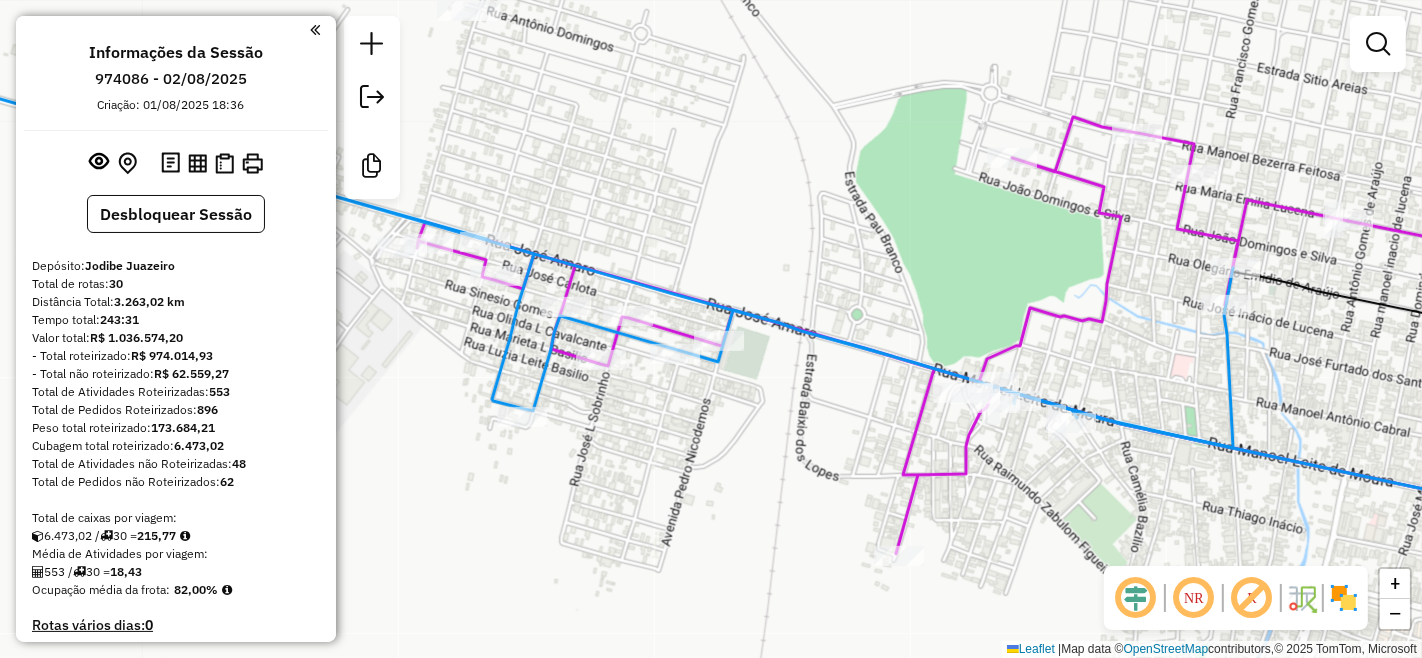 drag, startPoint x: 623, startPoint y: 380, endPoint x: 641, endPoint y: 438, distance: 60.728905 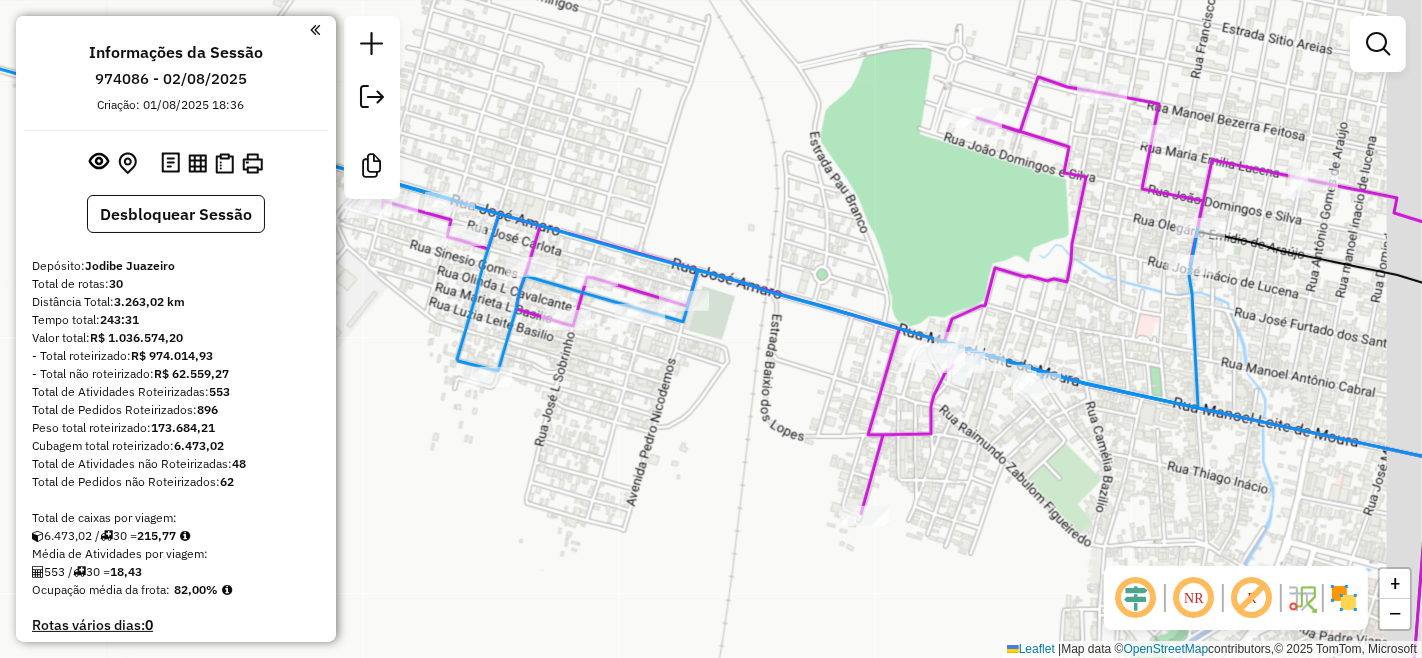 drag, startPoint x: 846, startPoint y: 464, endPoint x: 792, endPoint y: 413, distance: 74.27651 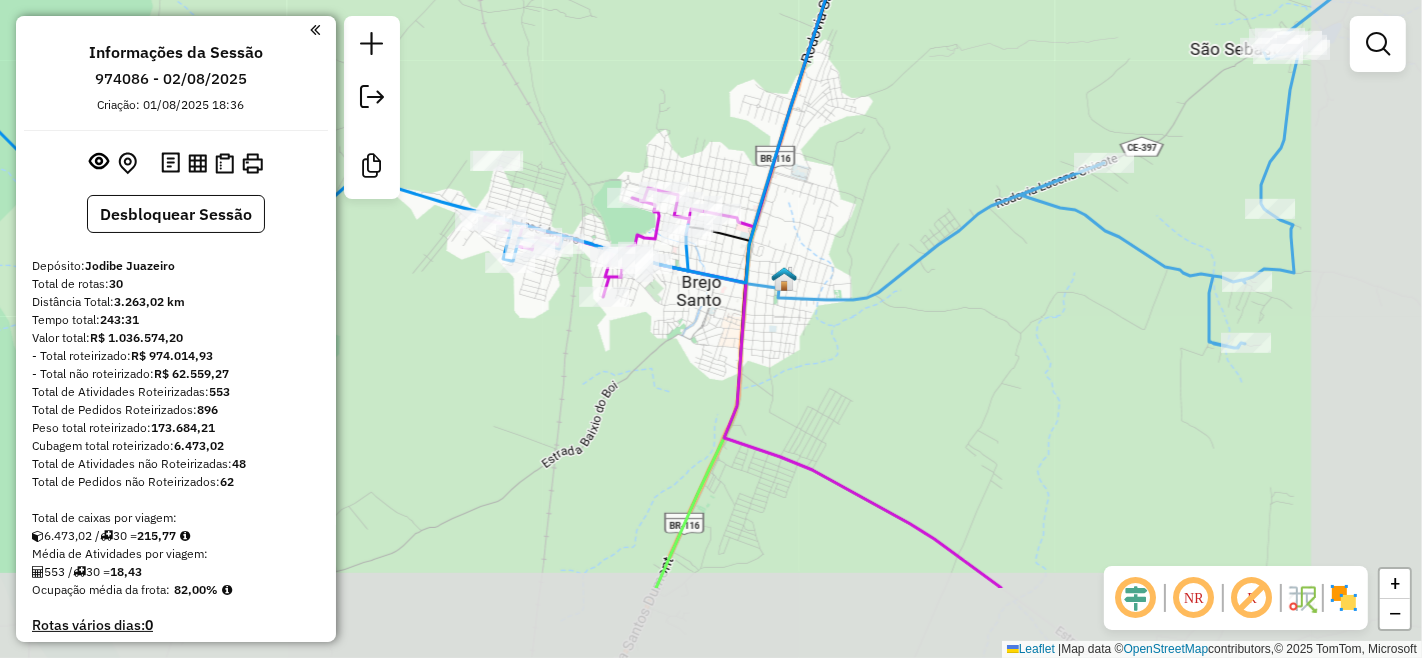 drag, startPoint x: 1017, startPoint y: 441, endPoint x: 905, endPoint y: 335, distance: 154.20766 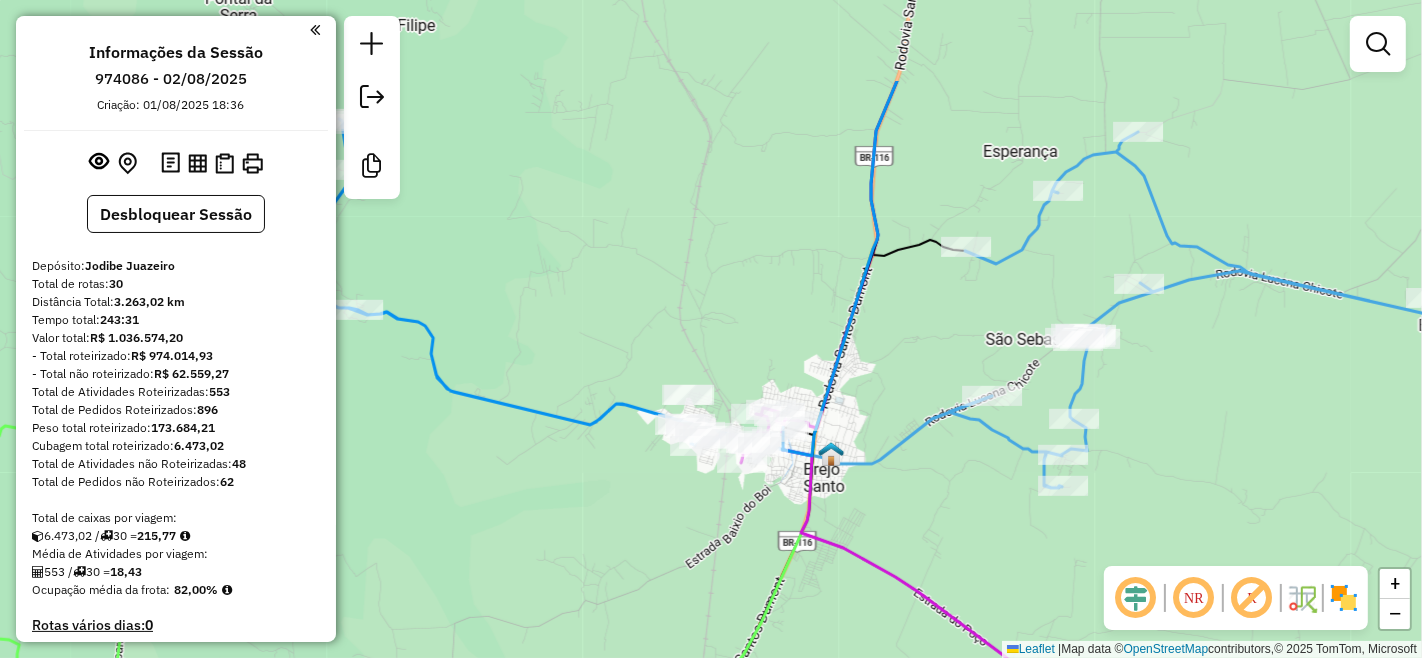 drag, startPoint x: 1005, startPoint y: 213, endPoint x: 992, endPoint y: 360, distance: 147.57372 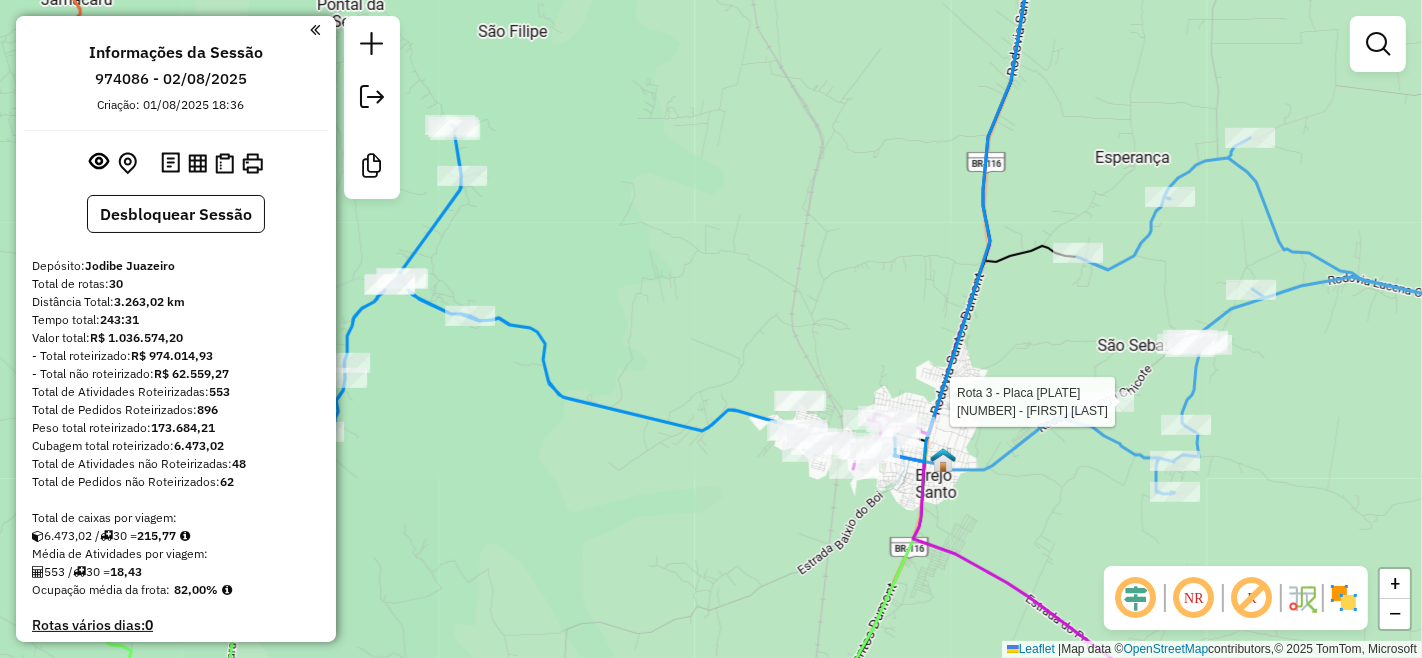 drag, startPoint x: 592, startPoint y: 447, endPoint x: 706, endPoint y: 435, distance: 114.62984 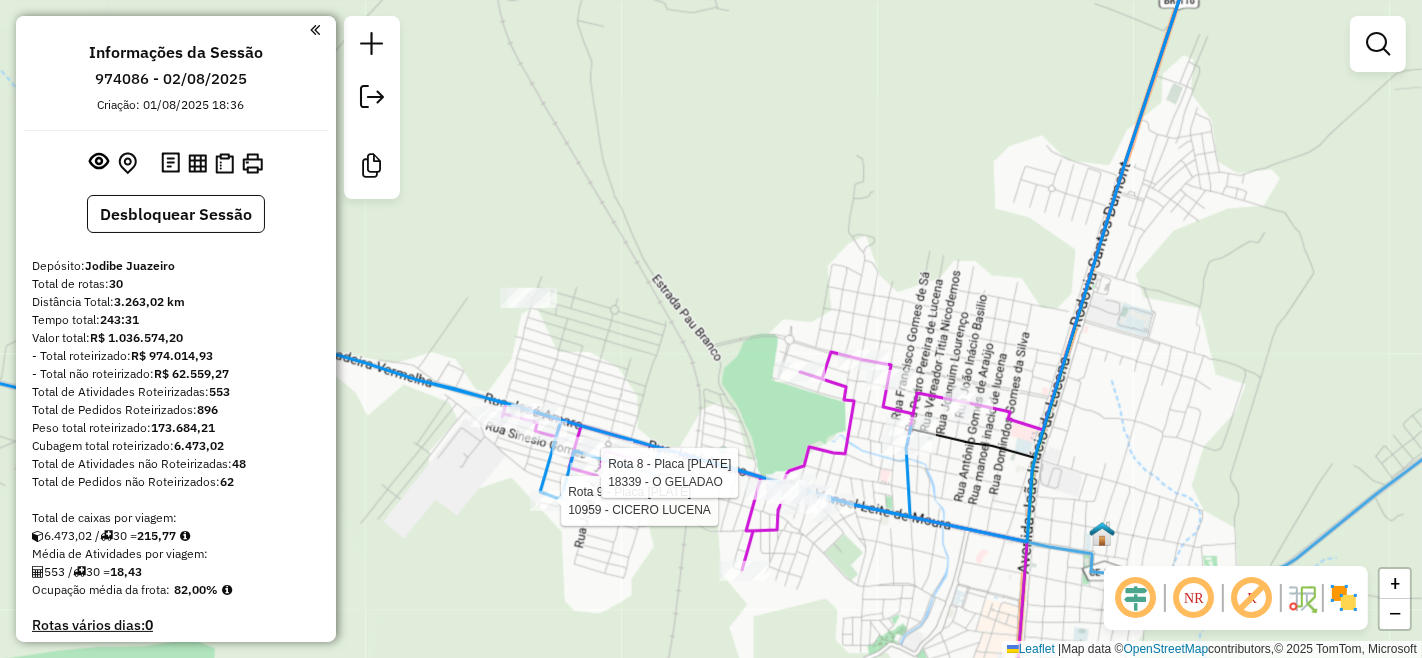 select on "**********" 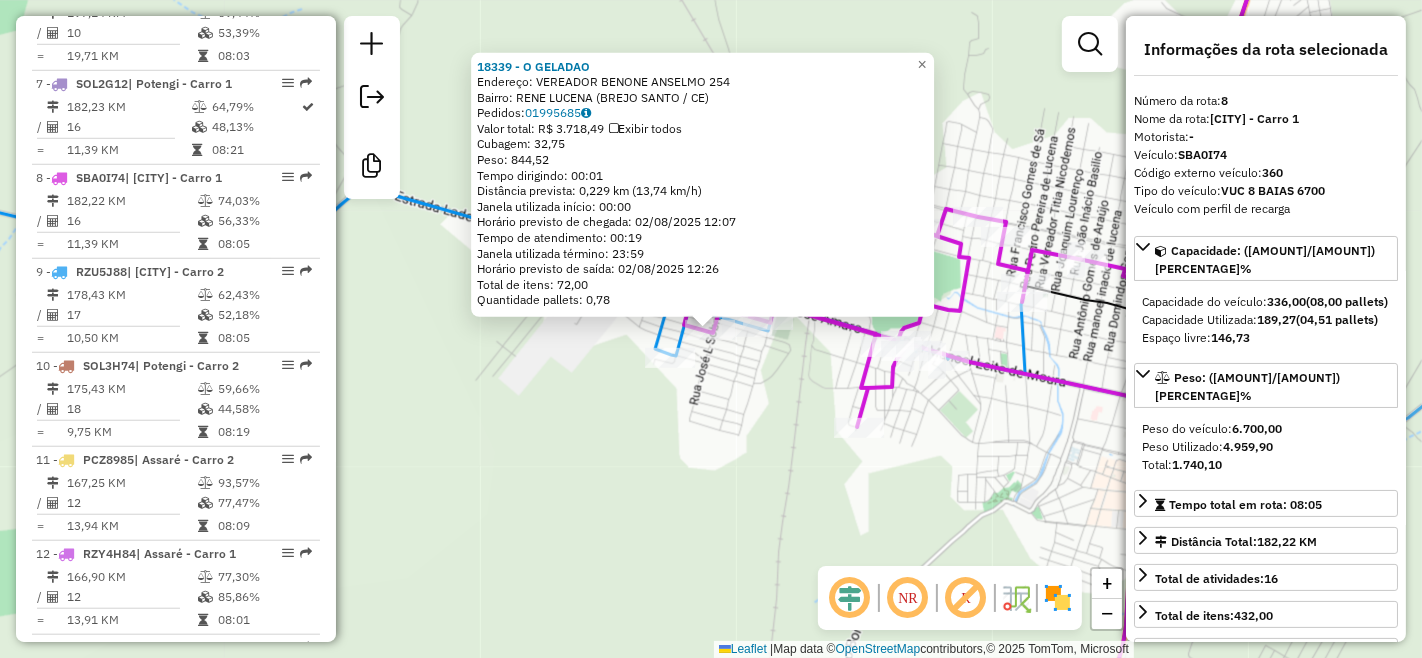 scroll, scrollTop: 1481, scrollLeft: 0, axis: vertical 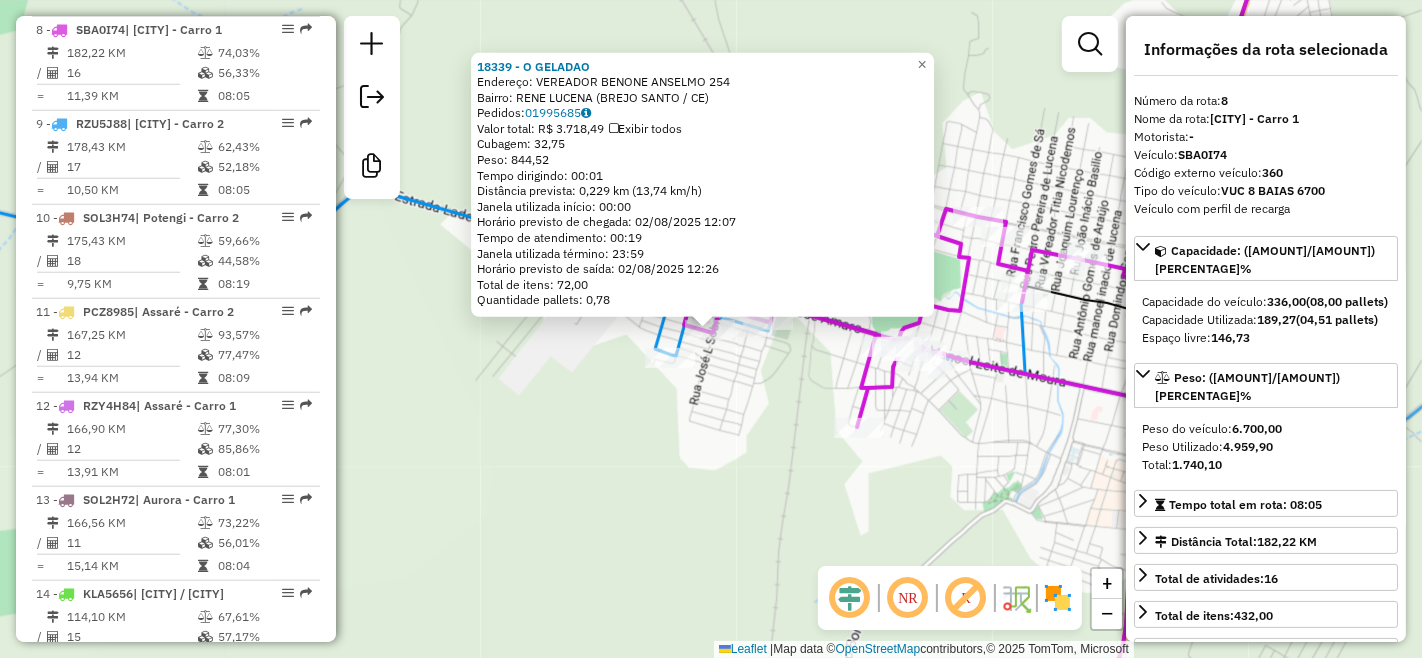 click on "[NUMBER] - [BRAND]  Endereço: [STREET] [NUMBER]   Bairro: [NEIGHBORHOOD] ([CITY] / [STATE])   Pedidos:  [NUMBER]   Valor total: [CURRENCY] [AMOUNT]   Exibir todos   Cubagem: [AMOUNT]  Peso: [AMOUNT]  Tempo dirigindo: [TIME]   Distância prevista: [AMOUNT] [UNIT] ([SPEED] [UNIT]/[HOUR])   Janela utilizada início: [TIME]   Horário previsto de chegada: [DATE] [TIME]   Tempo de atendimento: [TIME]   Janela utilizada término: [TIME]   Horário previsto de saída: [DATE] [TIME]   Total de itens: [AMOUNT]   Quantidade pallets: [AMOUNT]  × Janela de atendimento Grade de atendimento Capacidade Transportadoras Veículos Cliente Pedidos  Rotas Selecione os dias de semana para filtrar as janelas de atendimento  Seg   Ter   Qua   Qui   Sex   Sáb   Dom  Informe o período da janela de atendimento: De: [DATE] Até: [DATE]  Filtrar exatamente a janela do cliente  Considerar janela de atendimento padrão  Selecione os dias de semana para filtrar as grades de atendimento  Seg   Ter   Qua   Qui   Sex   Sáb   Dom   Clientes fora do dia de atendimento selecionado +" 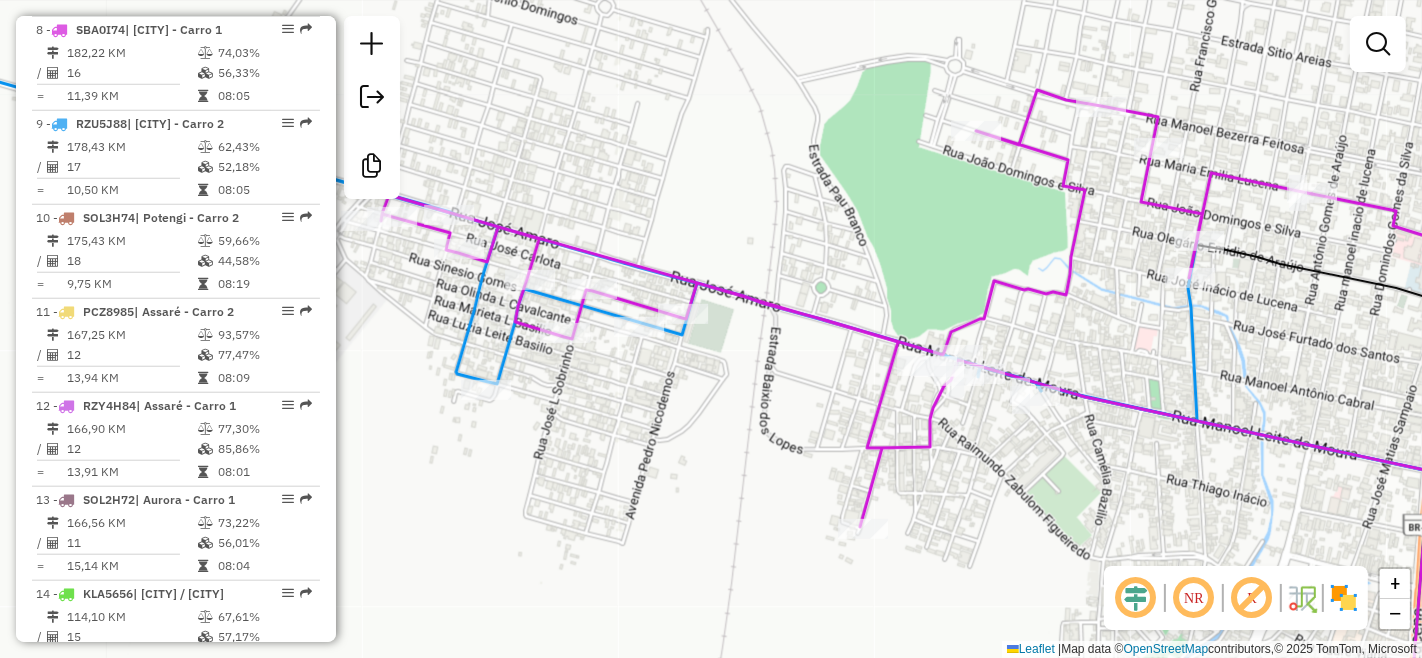 drag, startPoint x: 836, startPoint y: 346, endPoint x: 784, endPoint y: 422, distance: 92.086914 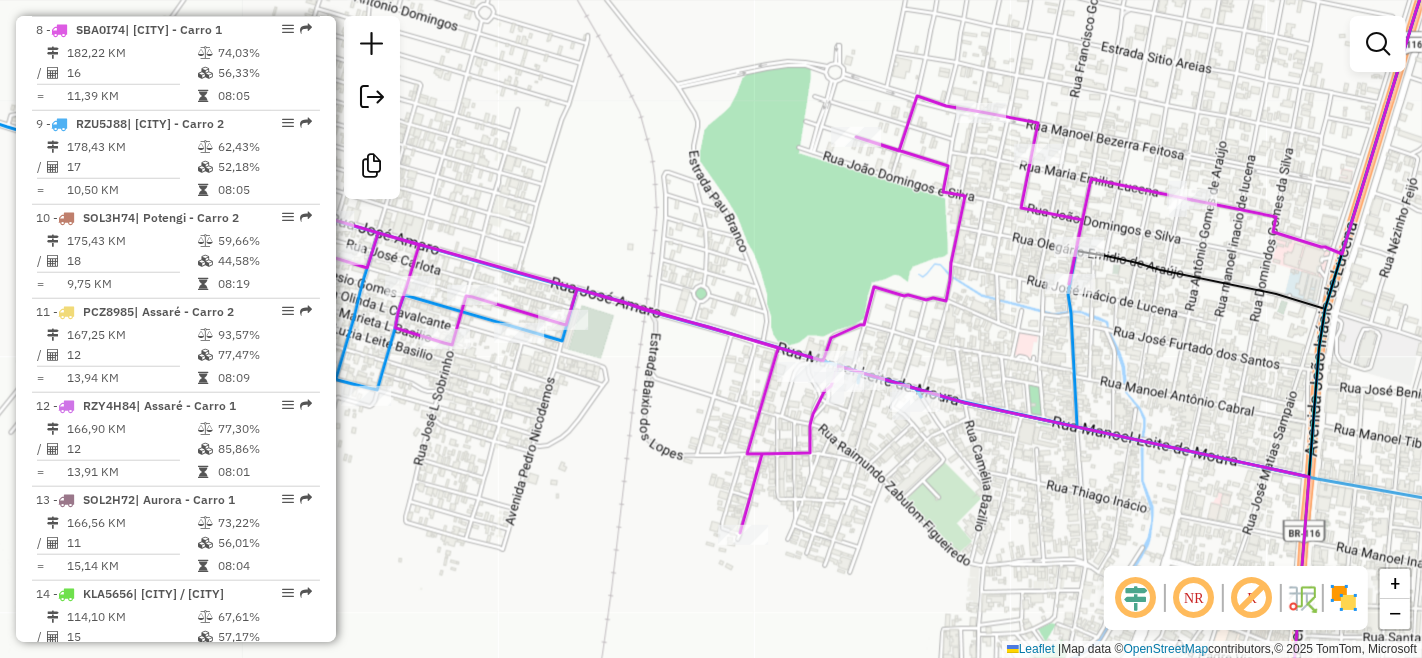 drag, startPoint x: 998, startPoint y: 300, endPoint x: 876, endPoint y: 307, distance: 122.20065 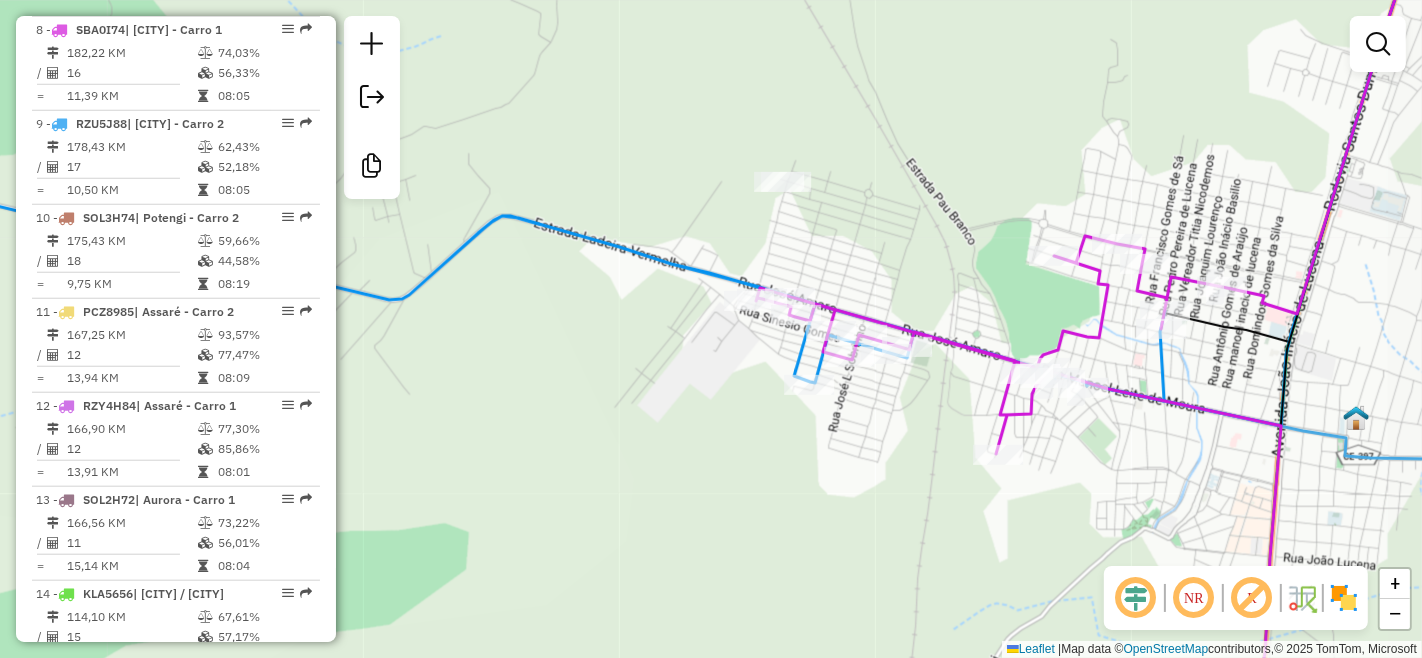 drag, startPoint x: 1075, startPoint y: 248, endPoint x: 995, endPoint y: 253, distance: 80.1561 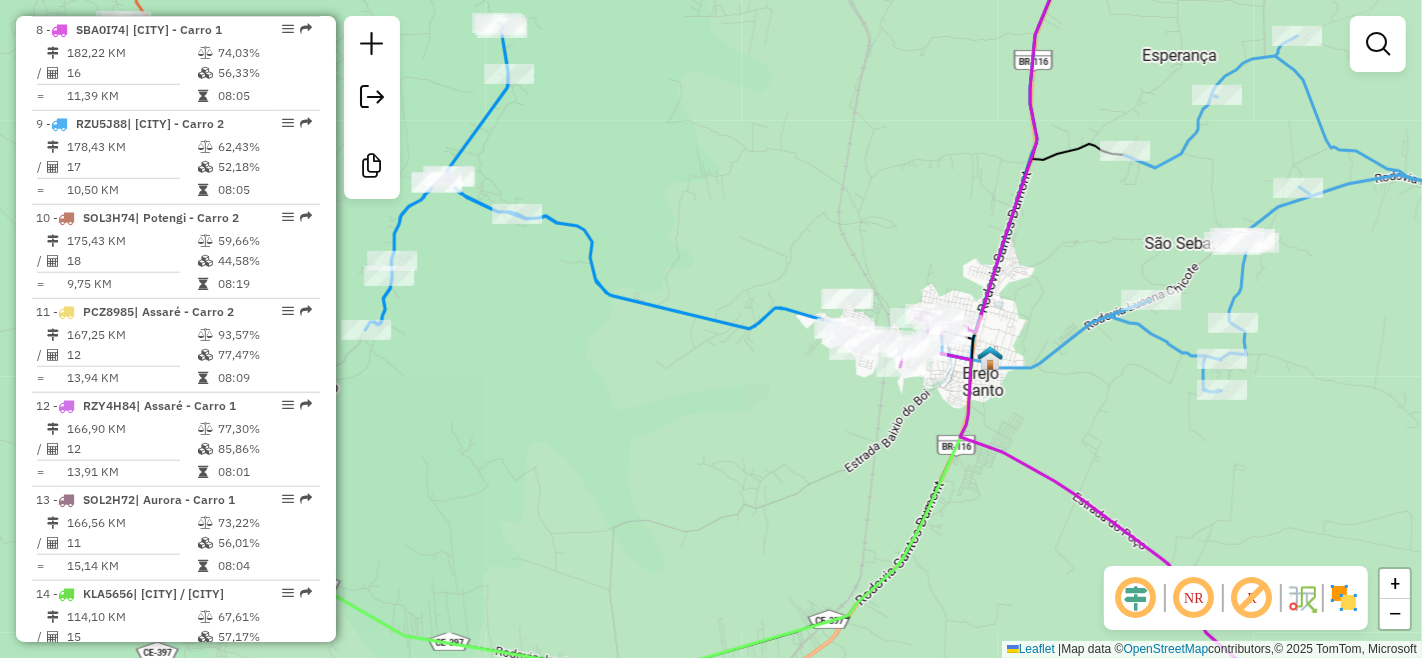 drag, startPoint x: 767, startPoint y: 404, endPoint x: 790, endPoint y: 410, distance: 23.769728 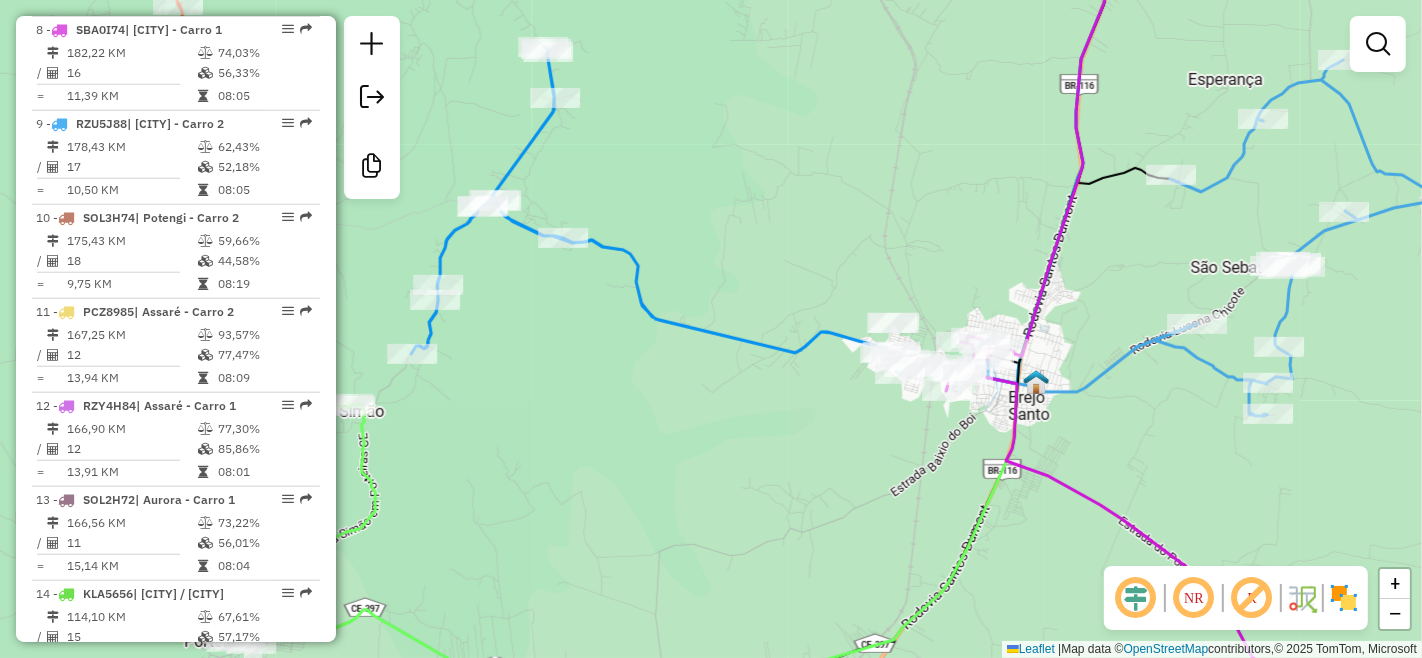 drag, startPoint x: 688, startPoint y: 350, endPoint x: 747, endPoint y: 378, distance: 65.30697 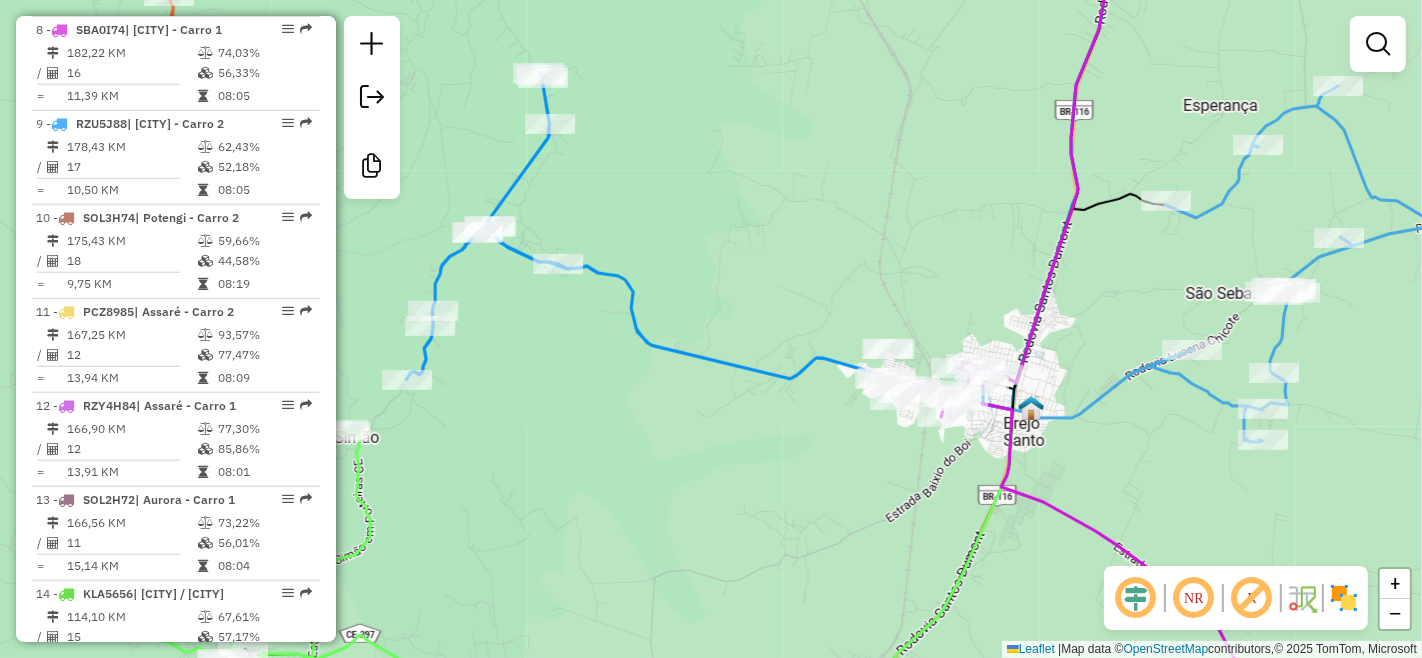 drag, startPoint x: 918, startPoint y: 452, endPoint x: 900, endPoint y: 474, distance: 28.42534 